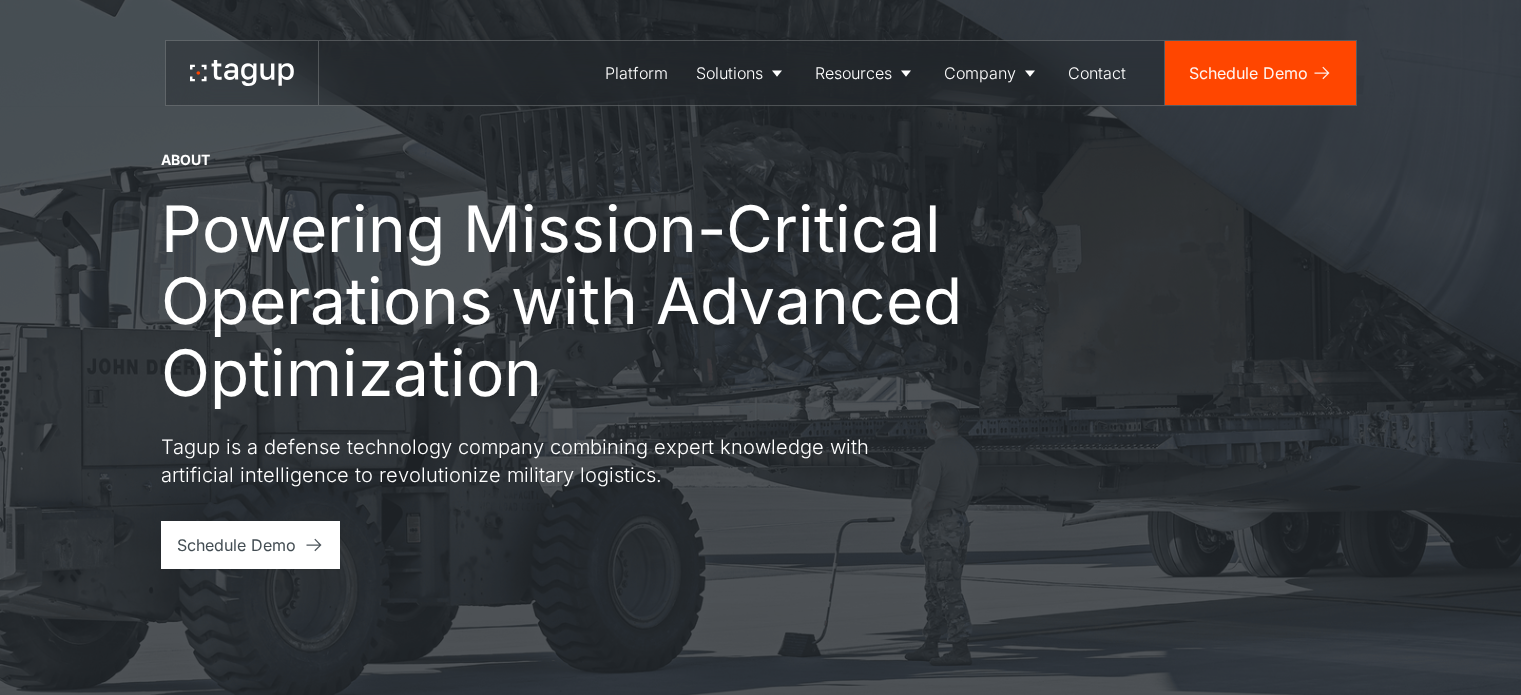 scroll, scrollTop: 0, scrollLeft: 0, axis: both 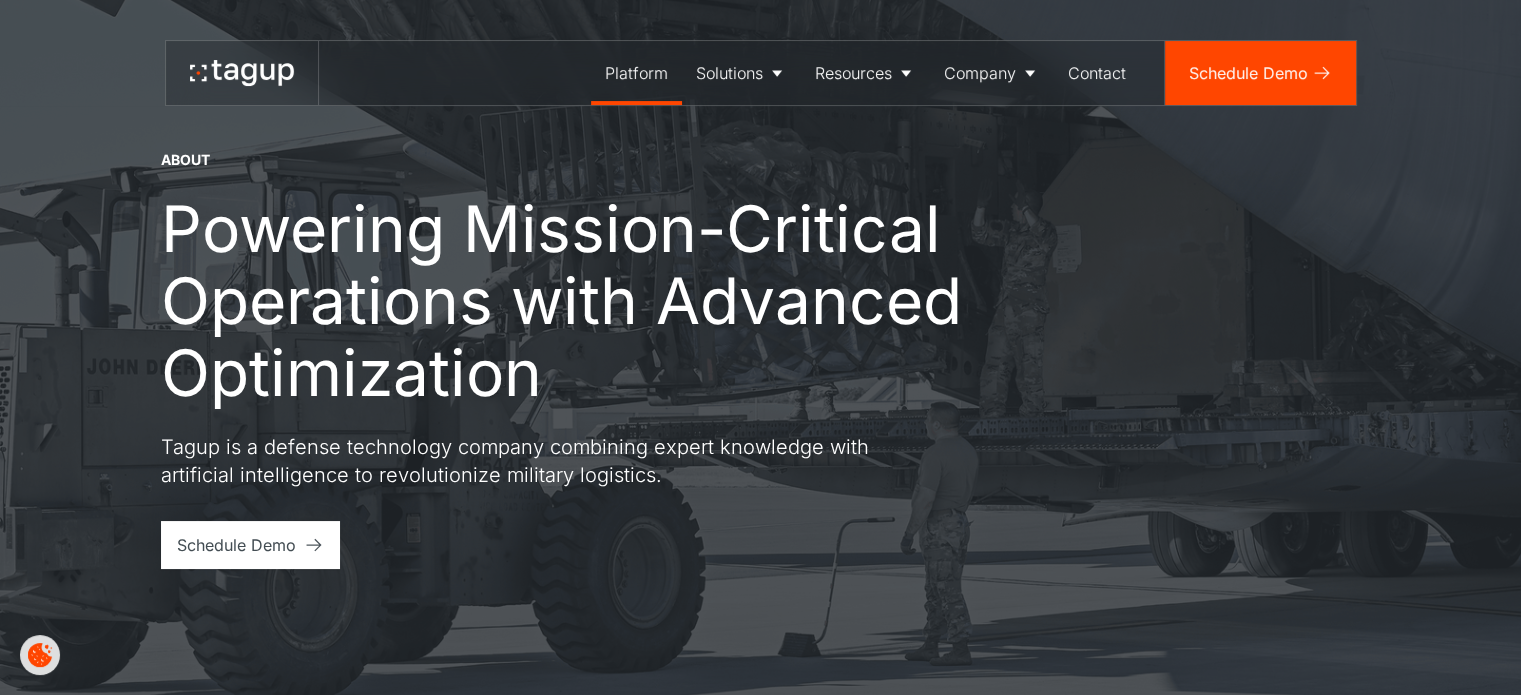 click on "Platform" at bounding box center [636, 73] 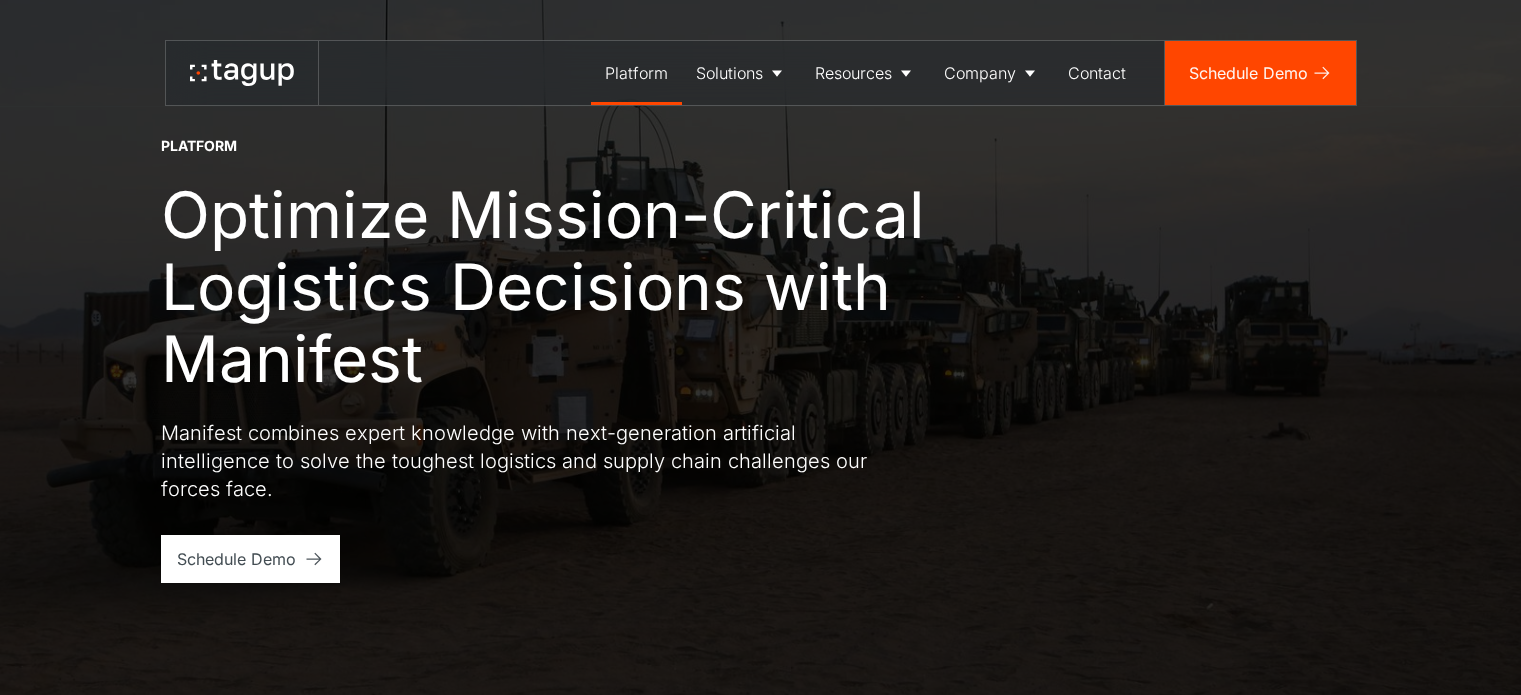 scroll, scrollTop: 0, scrollLeft: 0, axis: both 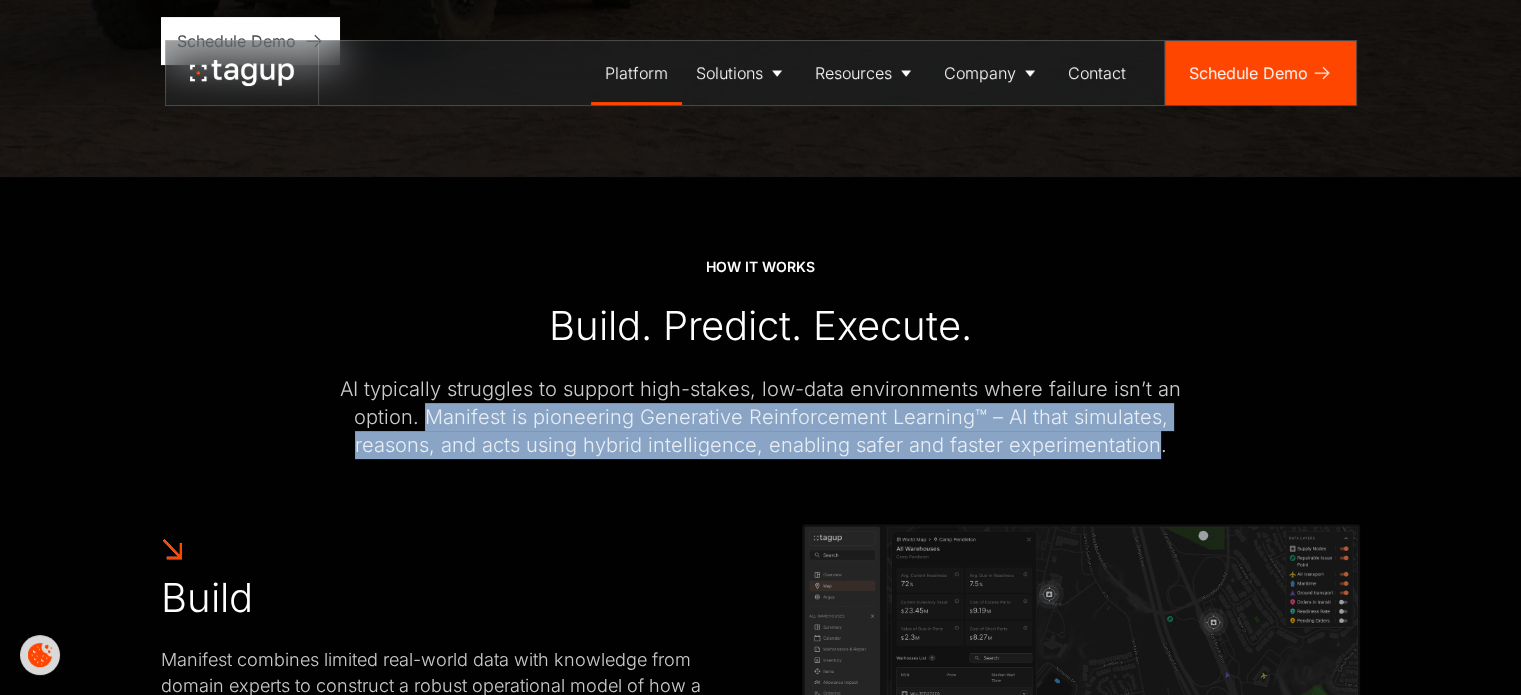 drag, startPoint x: 435, startPoint y: 412, endPoint x: 1155, endPoint y: 454, distance: 721.22394 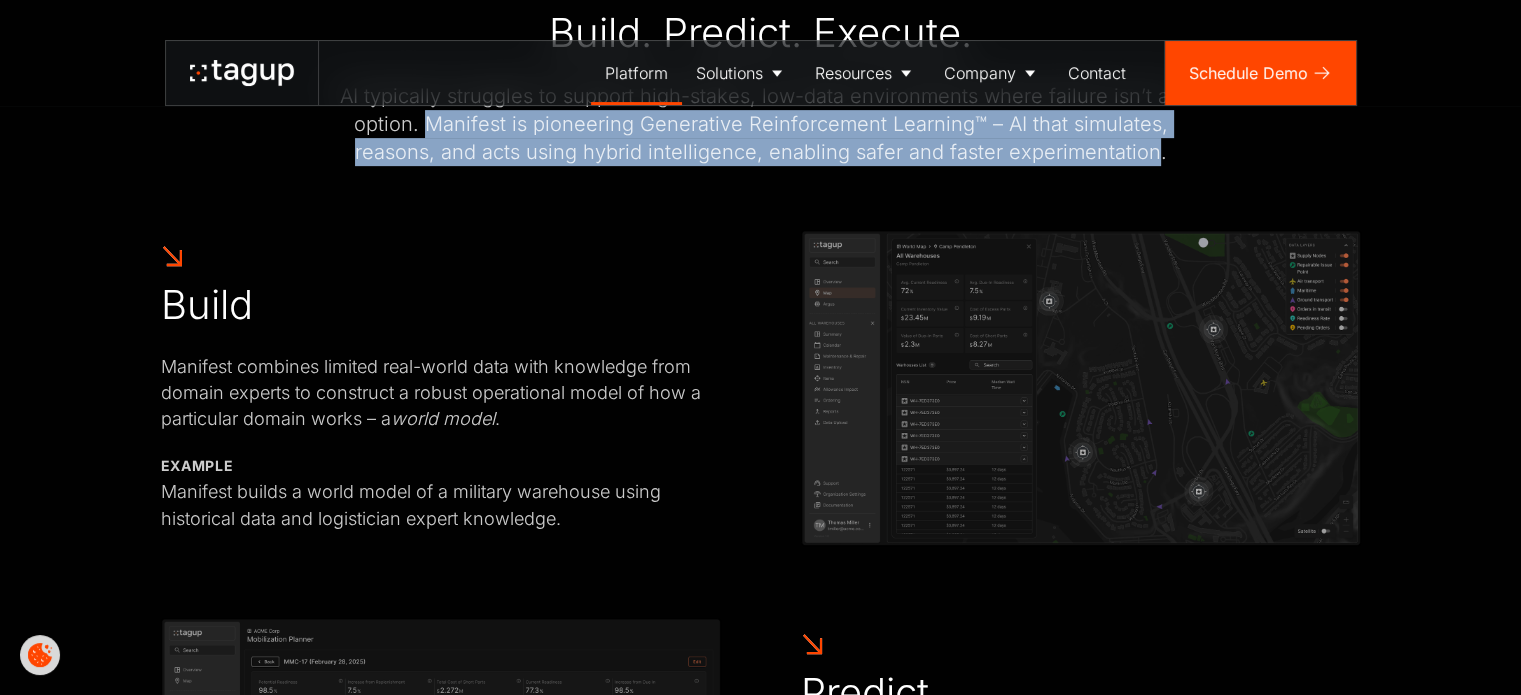 scroll, scrollTop: 904, scrollLeft: 0, axis: vertical 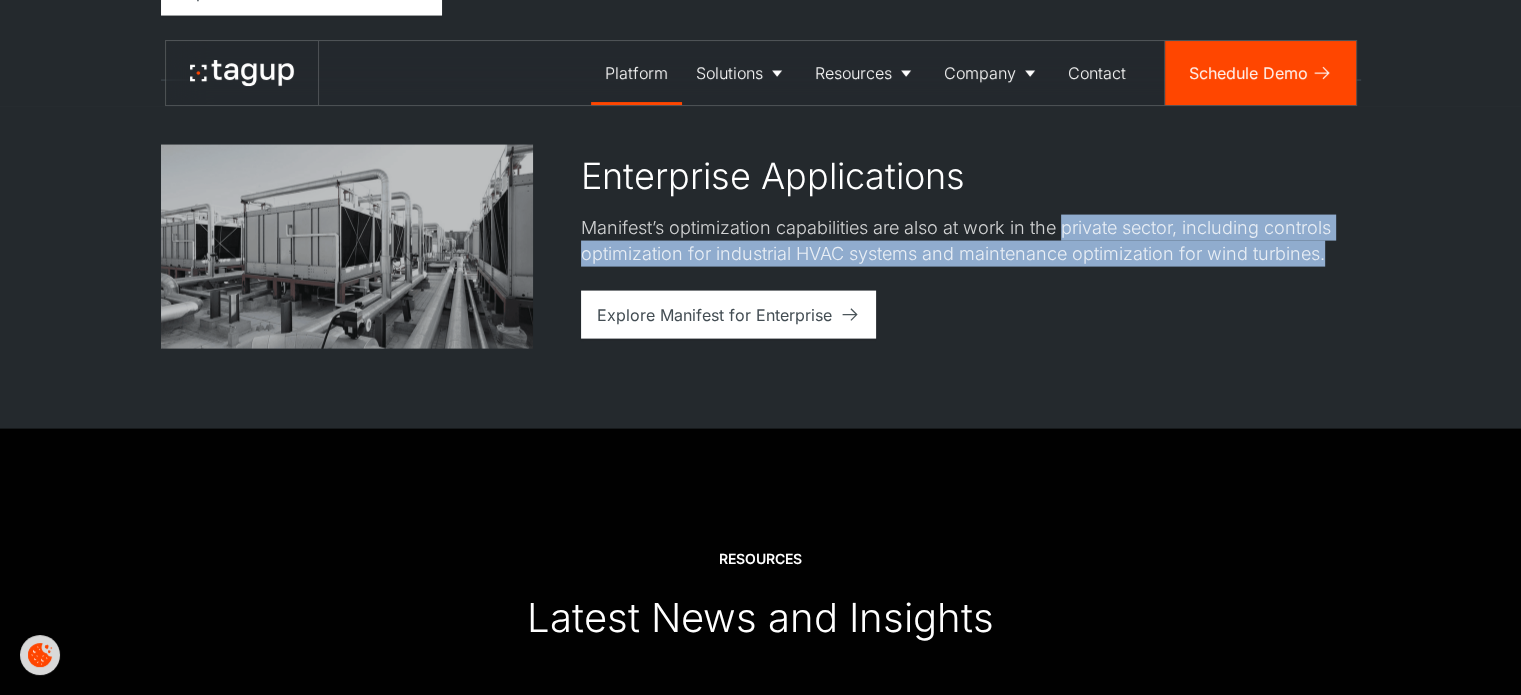drag, startPoint x: 1067, startPoint y: 227, endPoint x: 1335, endPoint y: 252, distance: 269.1635 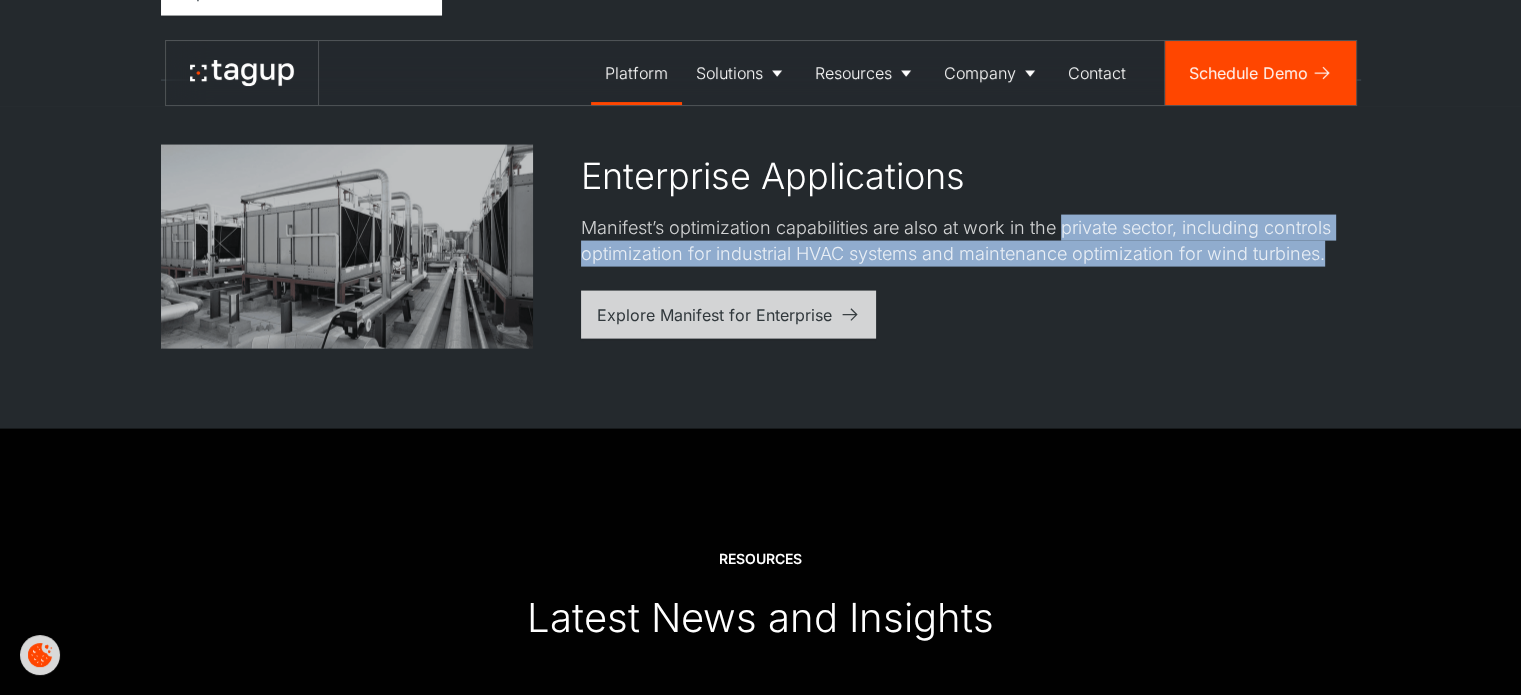 click on "Explore Manifest for Enterprise" at bounding box center [714, 315] 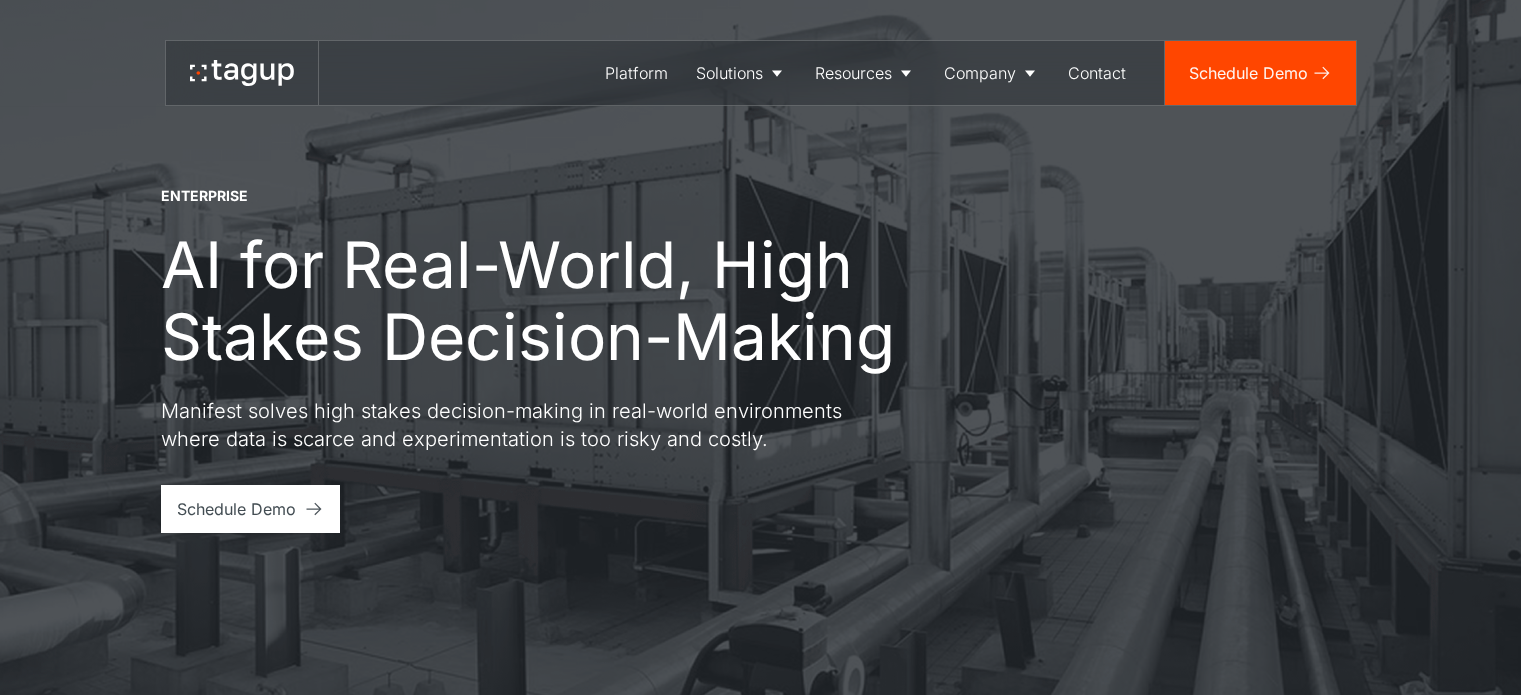 scroll, scrollTop: 0, scrollLeft: 0, axis: both 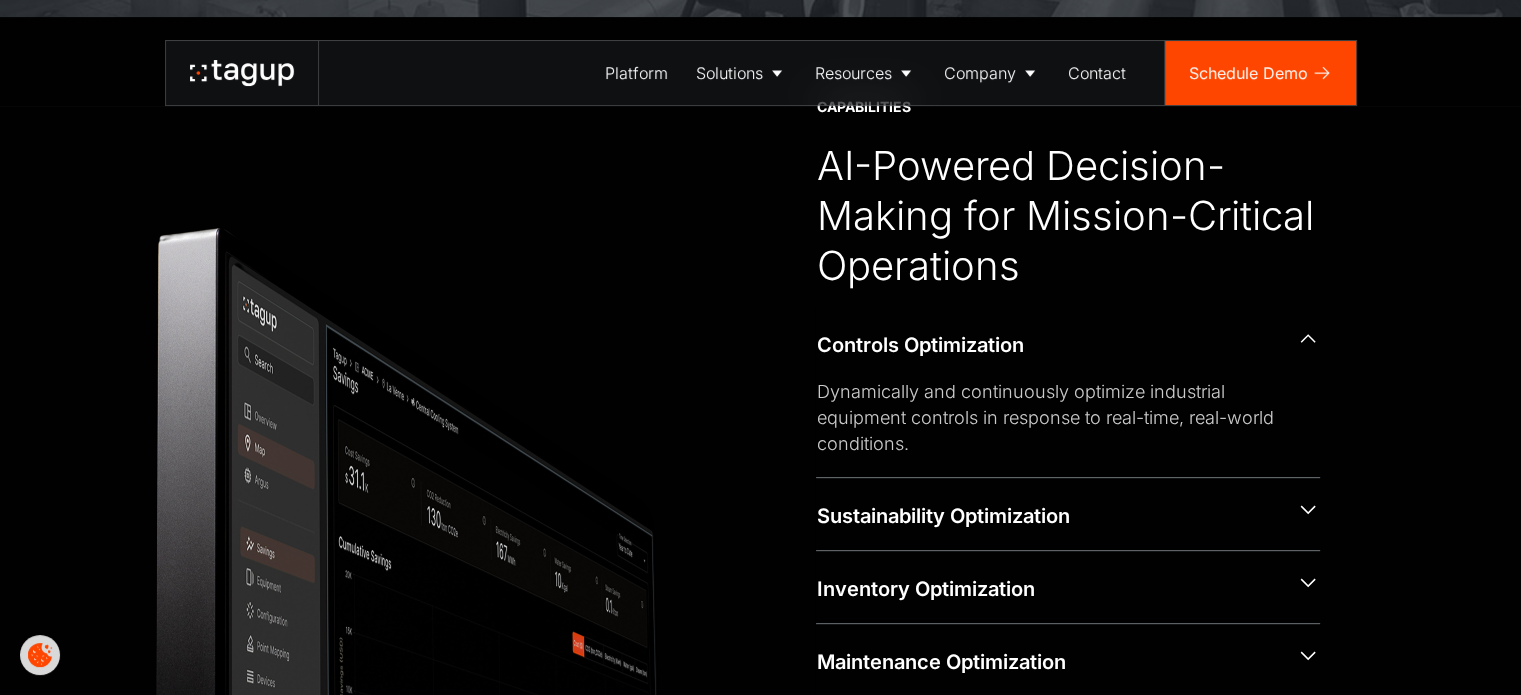 click on "Platform Solutions Solutions
Defense Enterprise Resources
Resource Library Newsroom Resources Resources
Resource Library Case Studies Blog Company
About Partners Careers Security Company Contact
Schedule demo
Schedule Demo
ENTERPRISE AI for Real-World, High Stakes Decision-Making Manifest solves high stakes decision-making in real-world environments where data is scarce and experimentation is too risky and costly. Schedule Demo
CAPABILITIES AI-Powered Decision-Making for Mission-Critical Business Operations Our Manifest platform combines expert knowledge with artificial intelligence to improve business operations, empowering operators to make the best decisions without risky real-world experimentation.
Controls  Optimization Dynamically and continuously optimize industrial equipment controls in response to real-time, real-world conditions.
Sustainability  Optimization
Inventory  Optimization
Maintenance  Optimization" at bounding box center (760, -331) 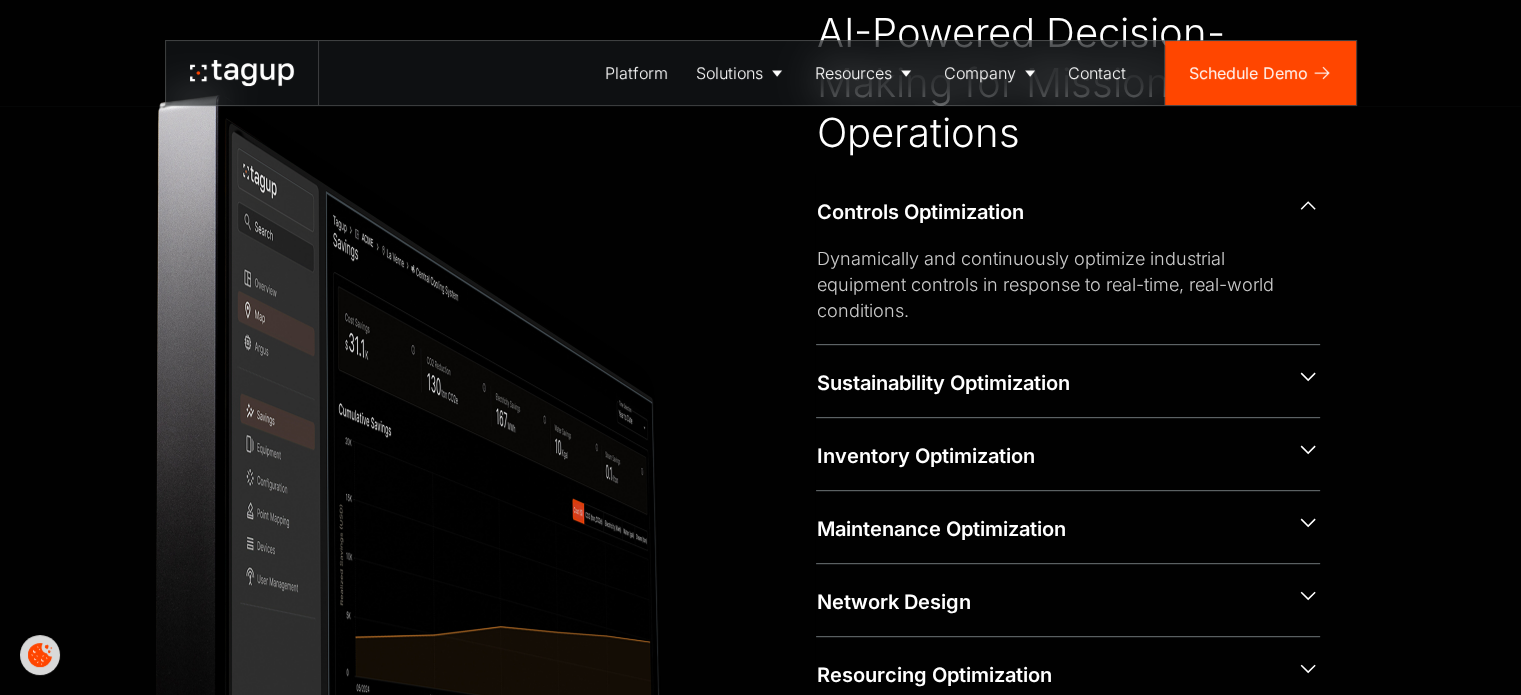scroll, scrollTop: 851, scrollLeft: 0, axis: vertical 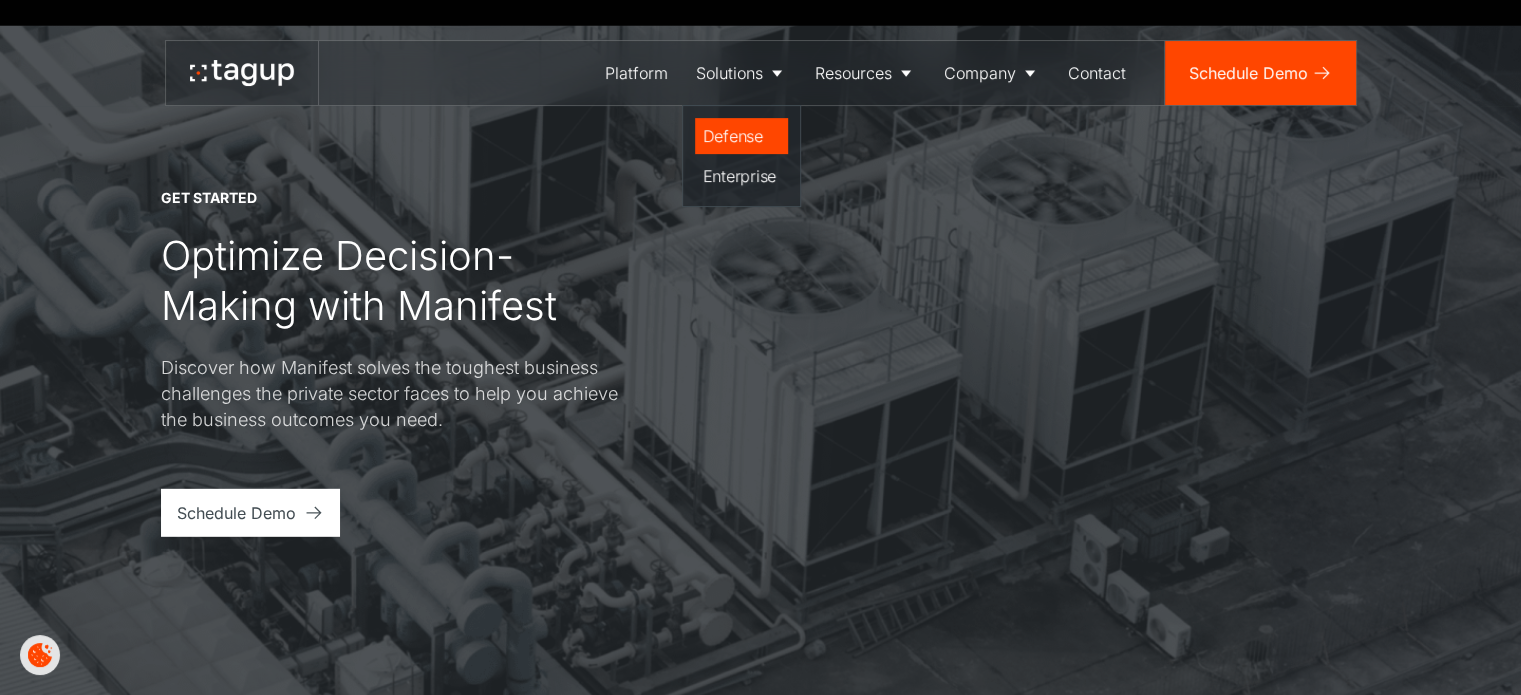 click on "Defense" at bounding box center [741, 136] 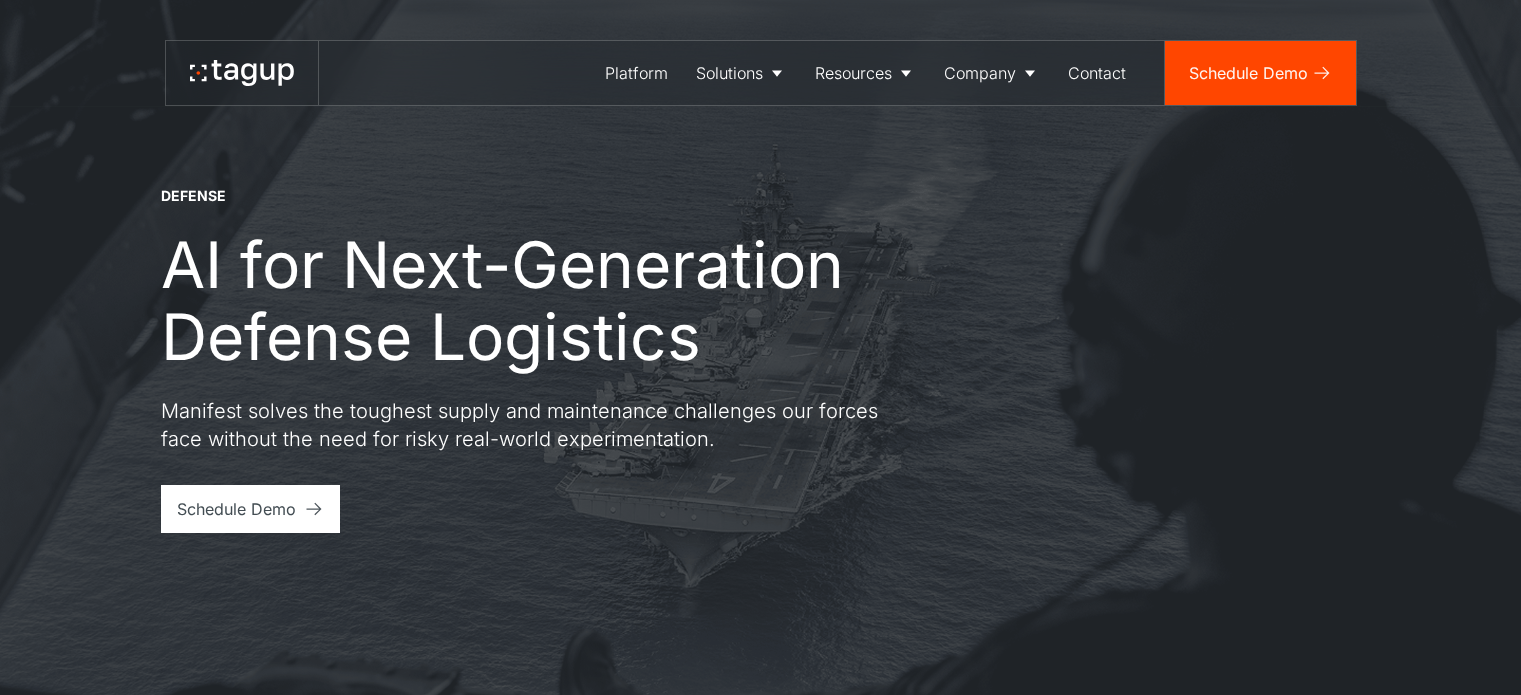 scroll, scrollTop: 0, scrollLeft: 0, axis: both 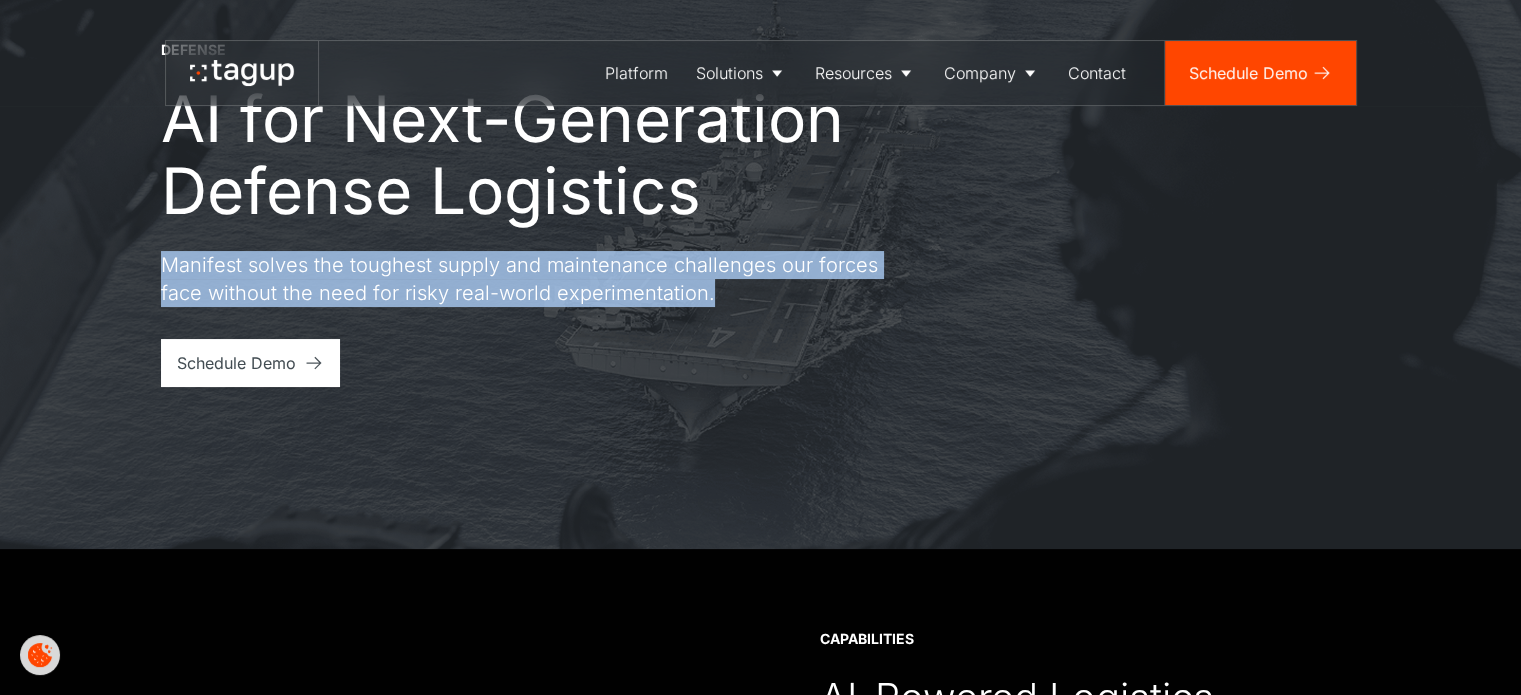 drag, startPoint x: 160, startPoint y: 261, endPoint x: 703, endPoint y: 291, distance: 543.8281 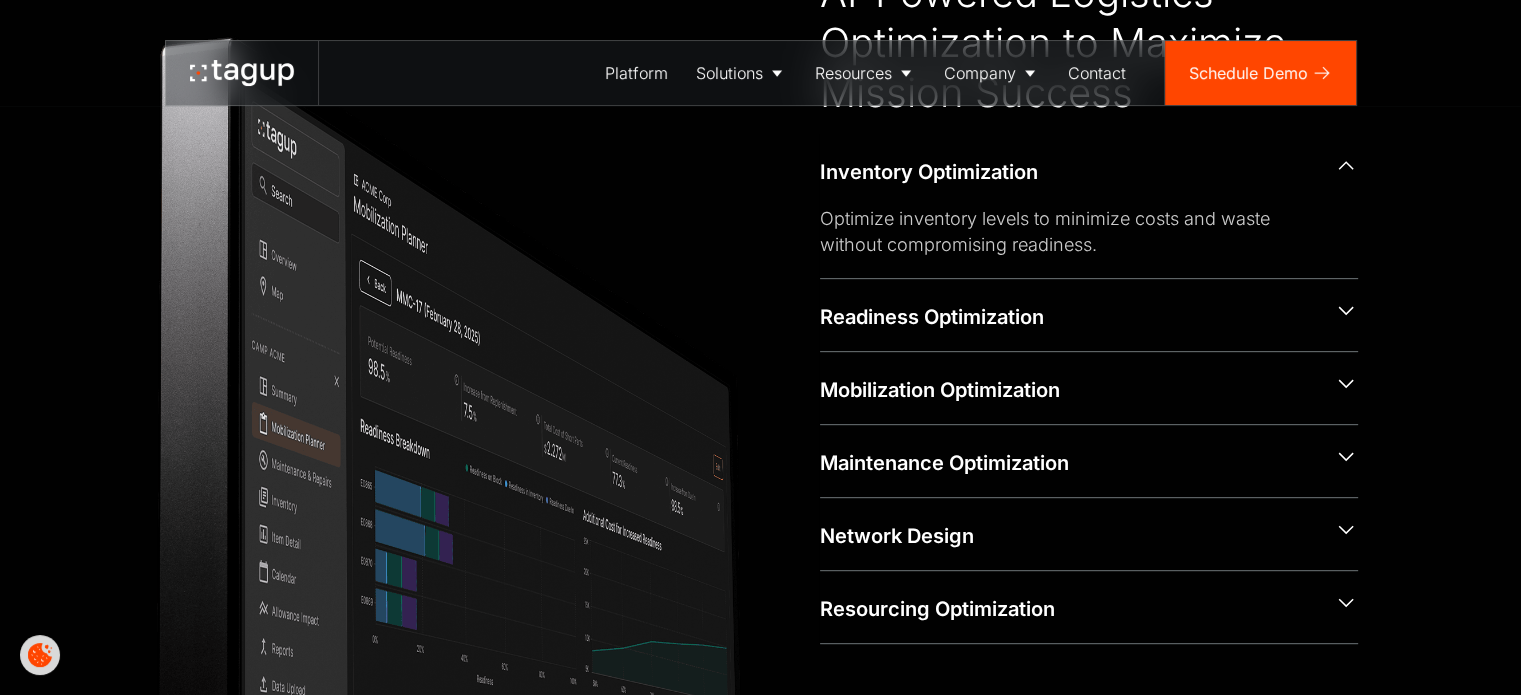 scroll, scrollTop: 957, scrollLeft: 0, axis: vertical 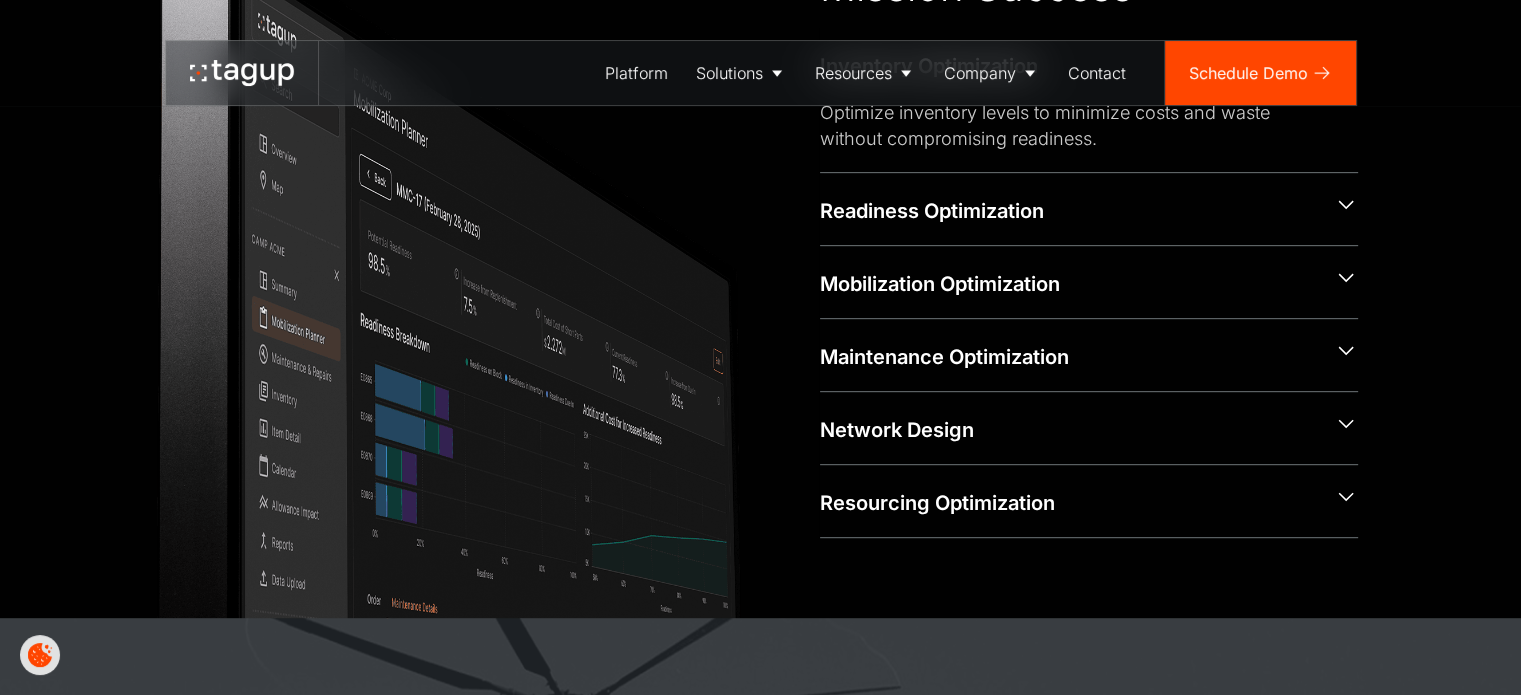 click on "CAPABILITIES AI-Powered Logistics Optimization to Maximize Mission Success Inventory Optimization
Optimize inventory levels to minimize costs and waste without compromising readiness. Readiness Optimization
Maximize force readiness within the constraints of available budget, space, and manpower. Mobilization Optimization
Identify optimal assets and parts for timely and effective deployment. Maintenance Optimization
Optimize maintenance tasks and scheduling to maximize fleet readiness. Network Design
Optimize logistics networks to maximize supply chain resilience and reduce costs. Resourcing Optimization
Optimize allocation of limited resources (equipment, personnel, funds, etc.) across competing missions and tasks." at bounding box center (760, 178) 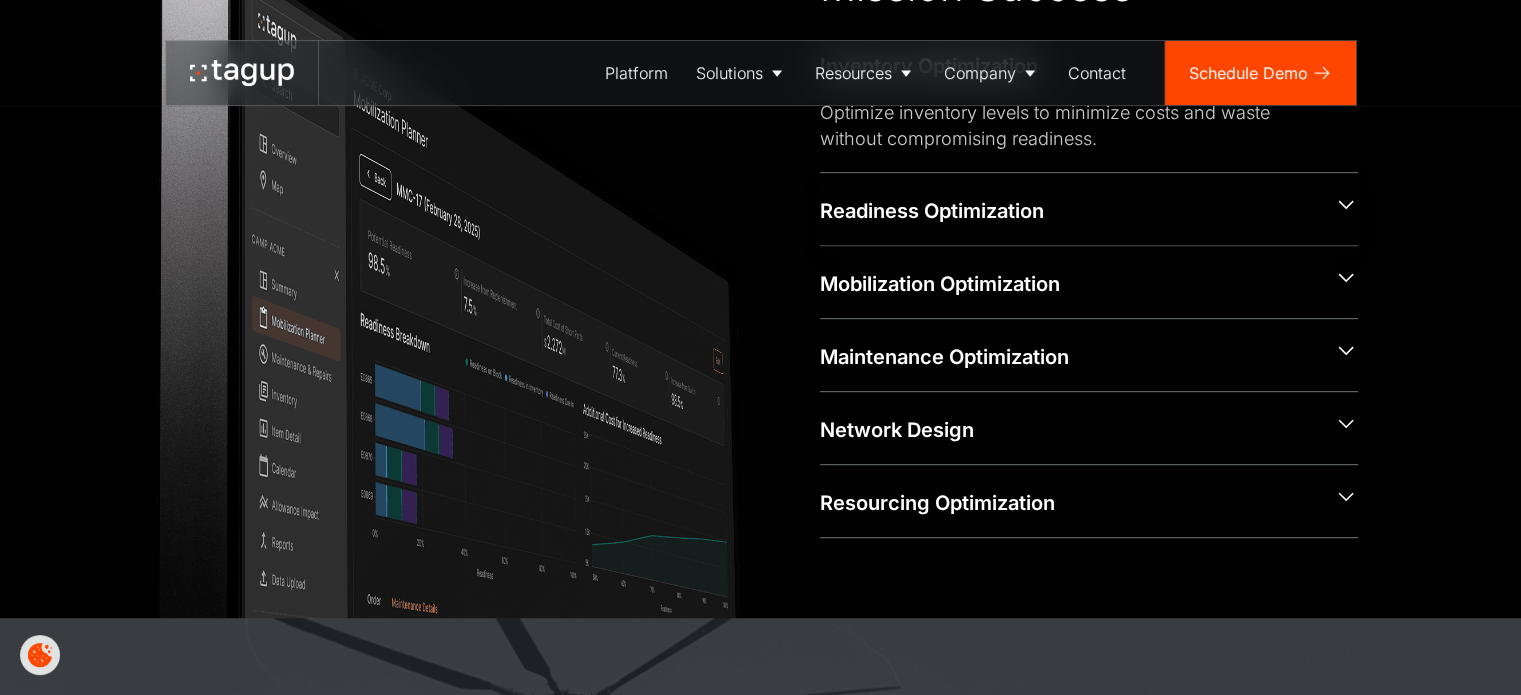 click 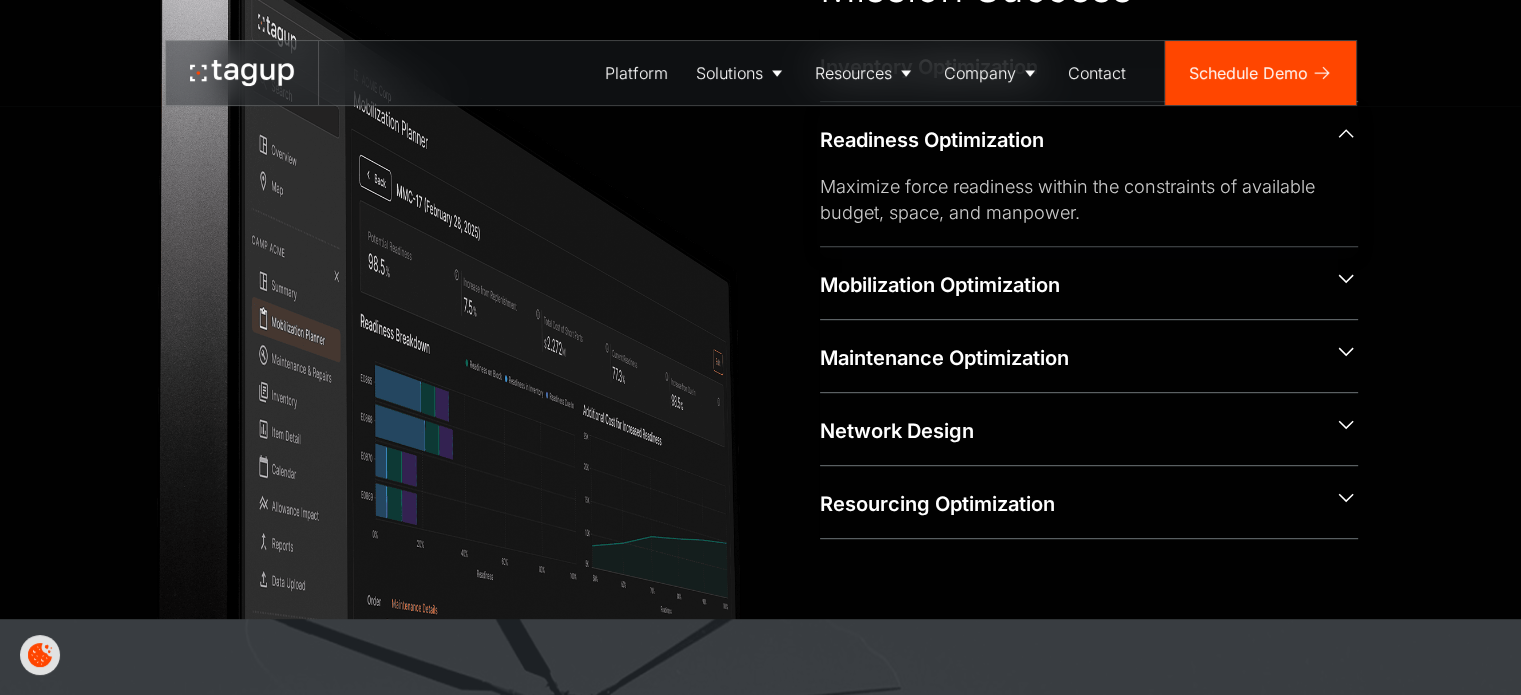 scroll, scrollTop: 957, scrollLeft: 0, axis: vertical 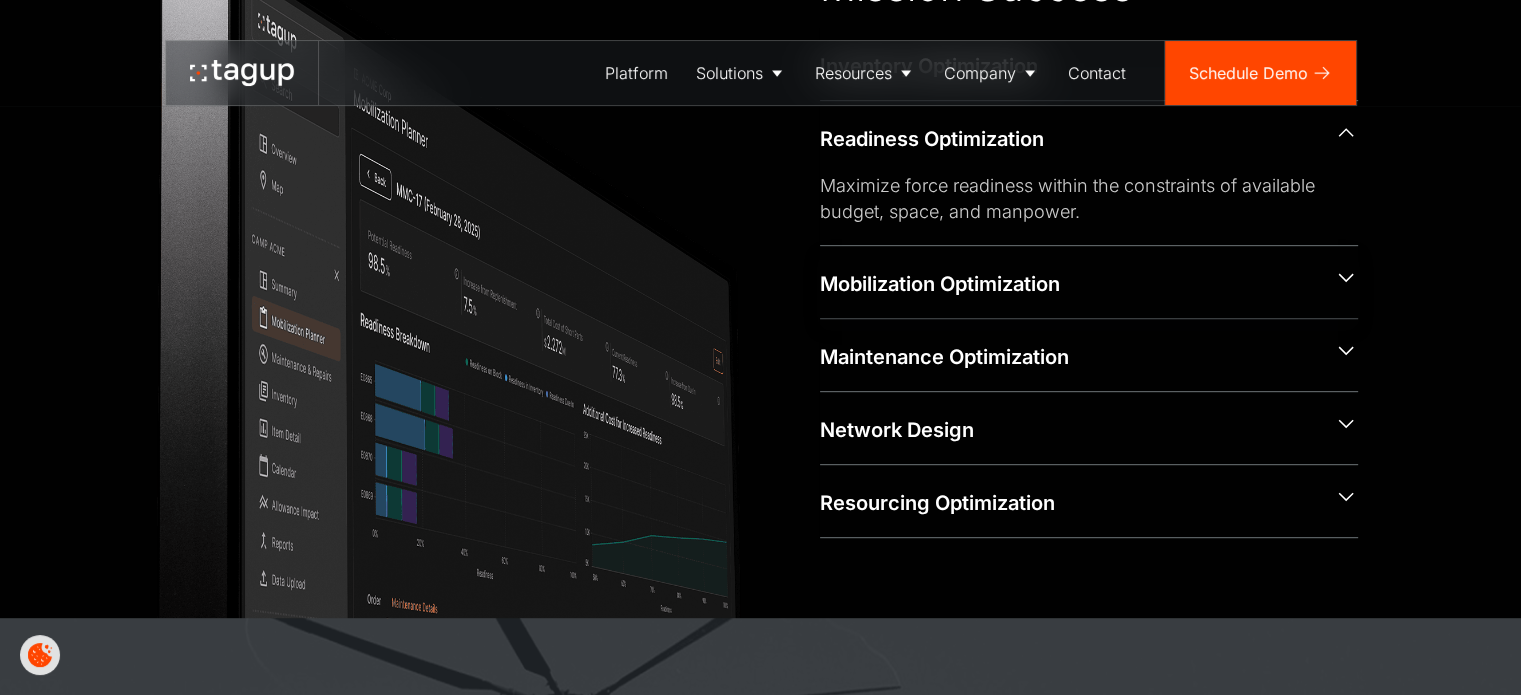click 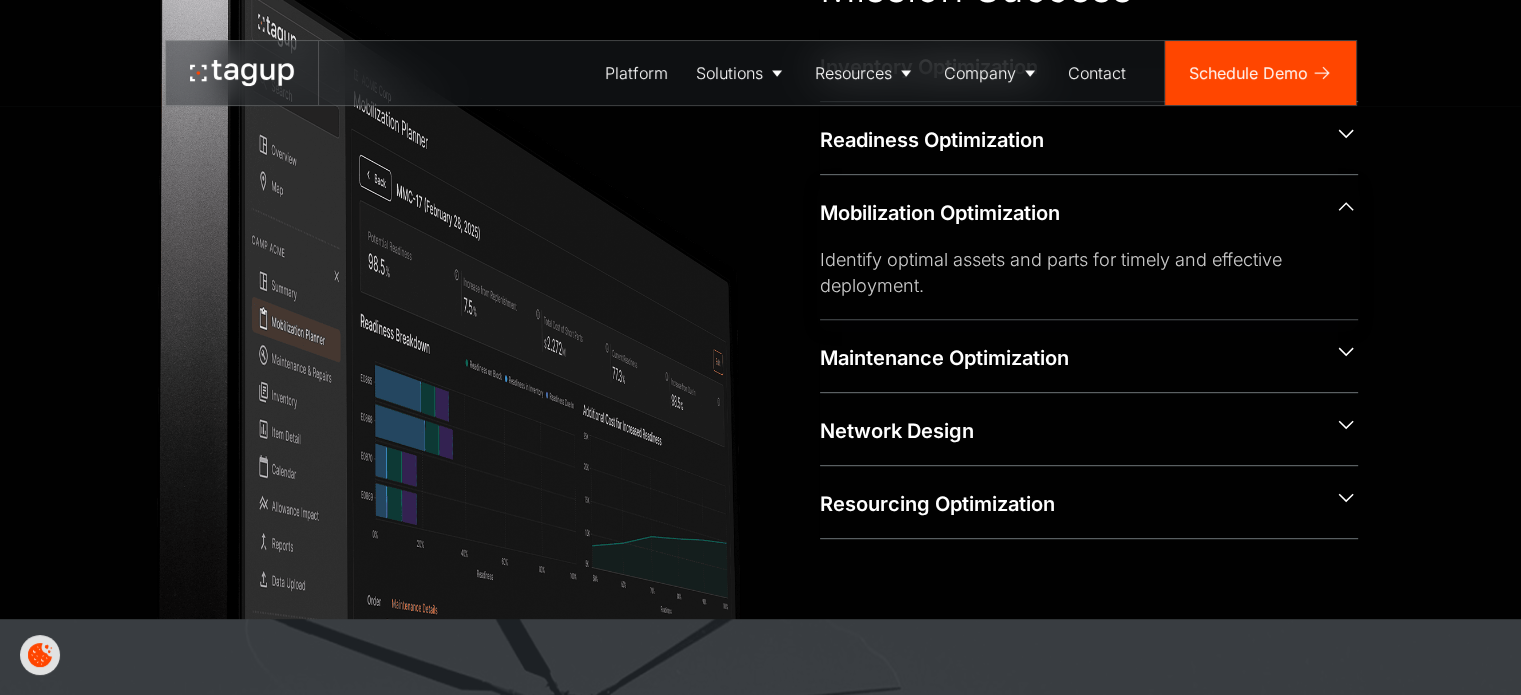 scroll, scrollTop: 957, scrollLeft: 0, axis: vertical 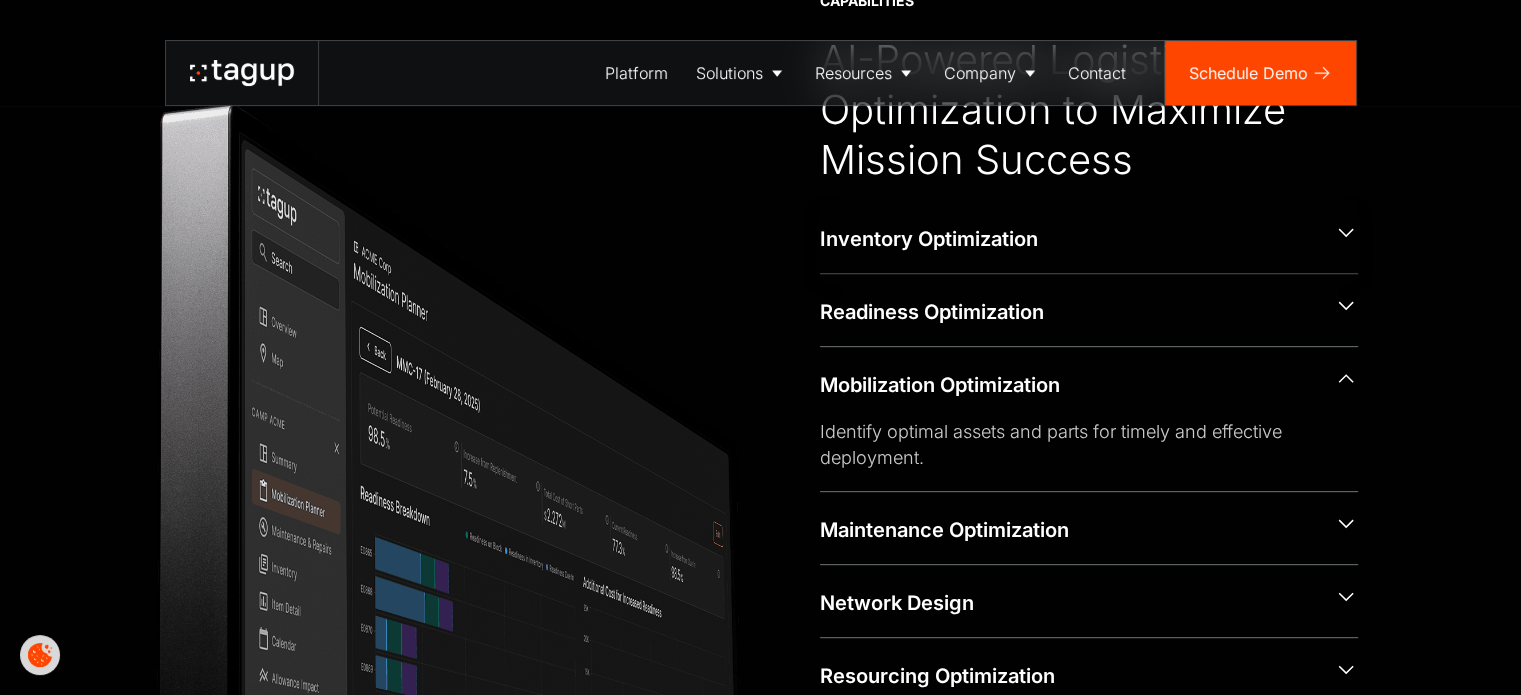 click 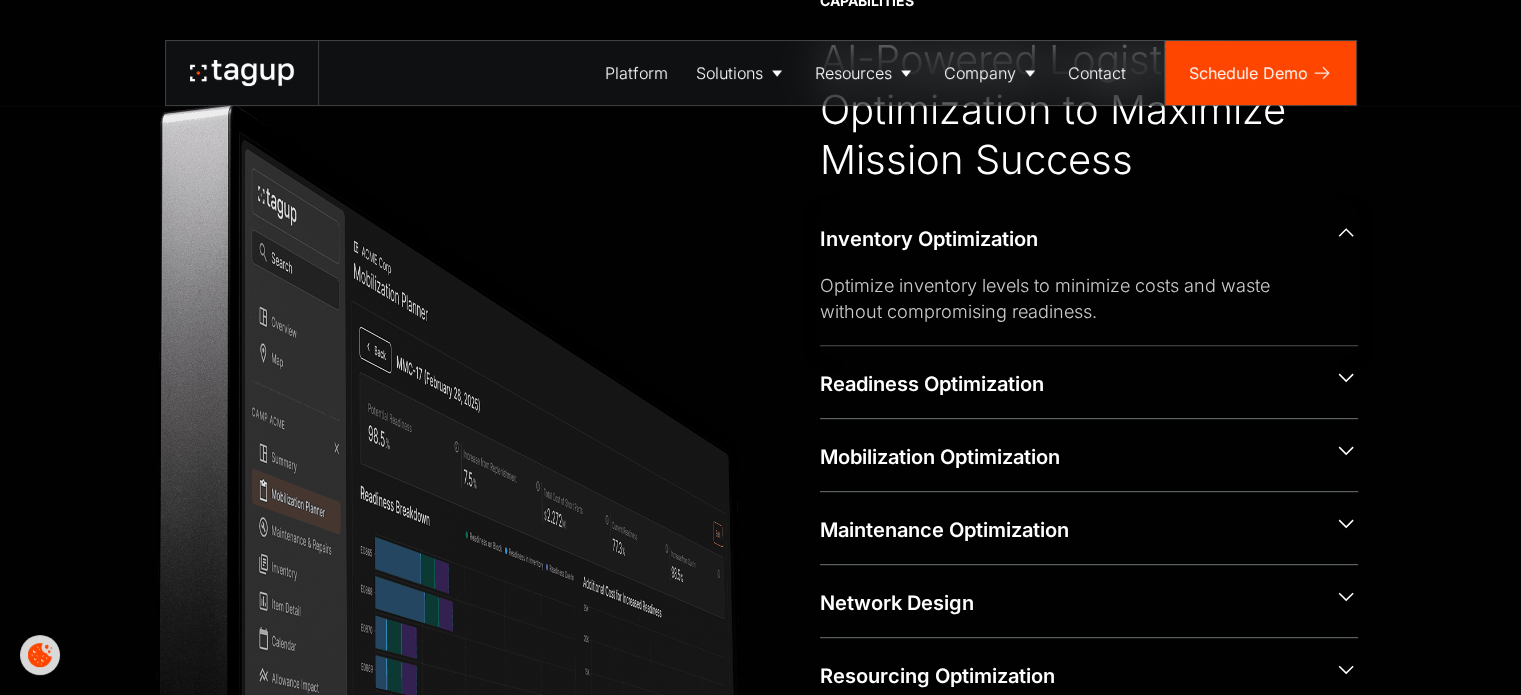 scroll, scrollTop: 784, scrollLeft: 0, axis: vertical 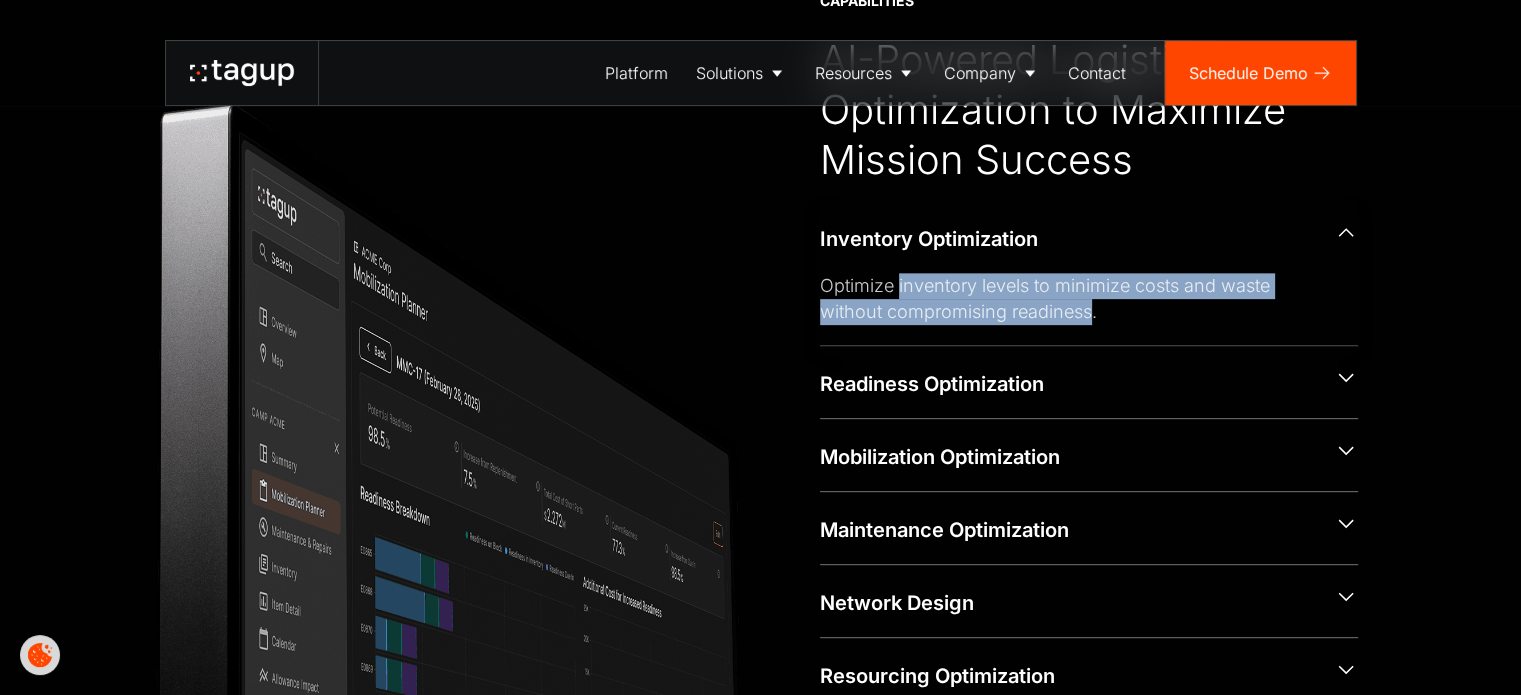 drag, startPoint x: 900, startPoint y: 284, endPoint x: 1092, endPoint y: 315, distance: 194.4865 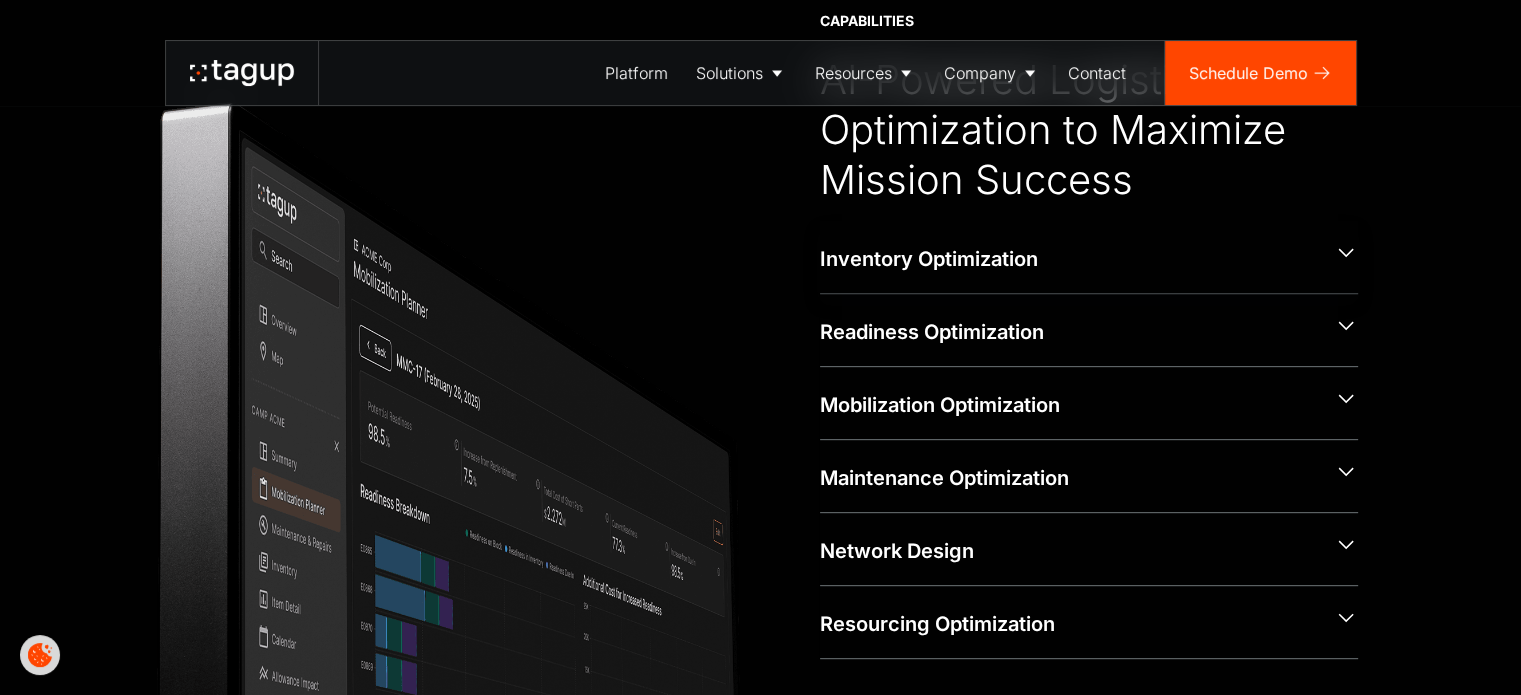 scroll, scrollTop: 782, scrollLeft: 0, axis: vertical 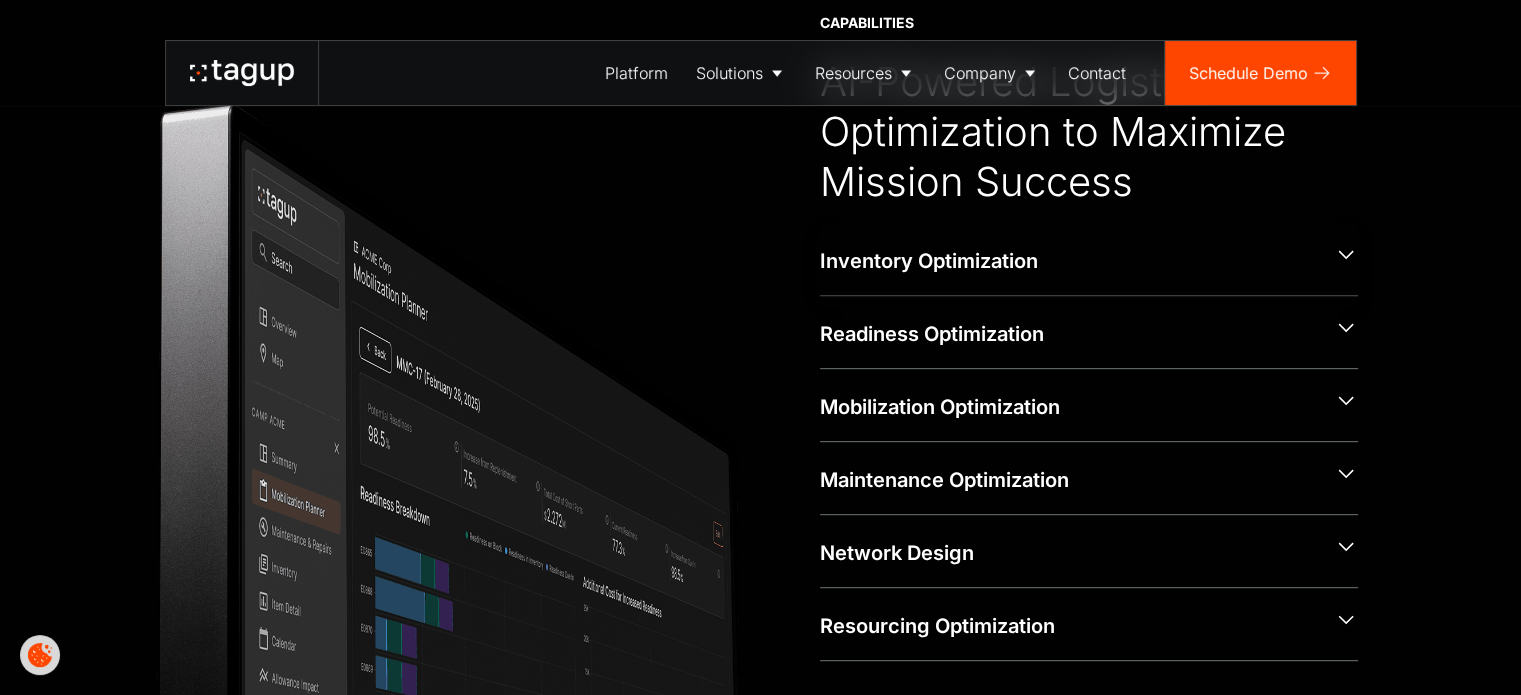 click on "Inventory Optimization" at bounding box center (1069, 261) 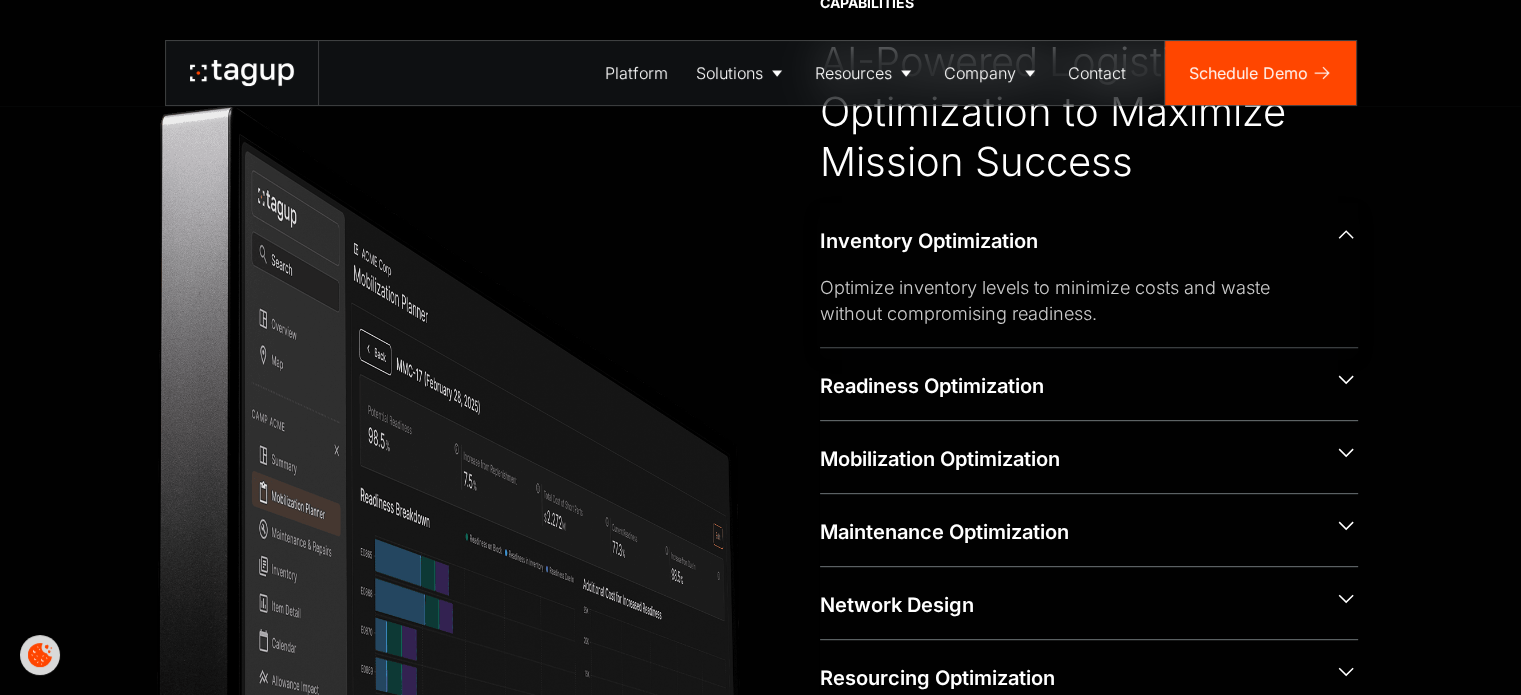 scroll, scrollTop: 784, scrollLeft: 0, axis: vertical 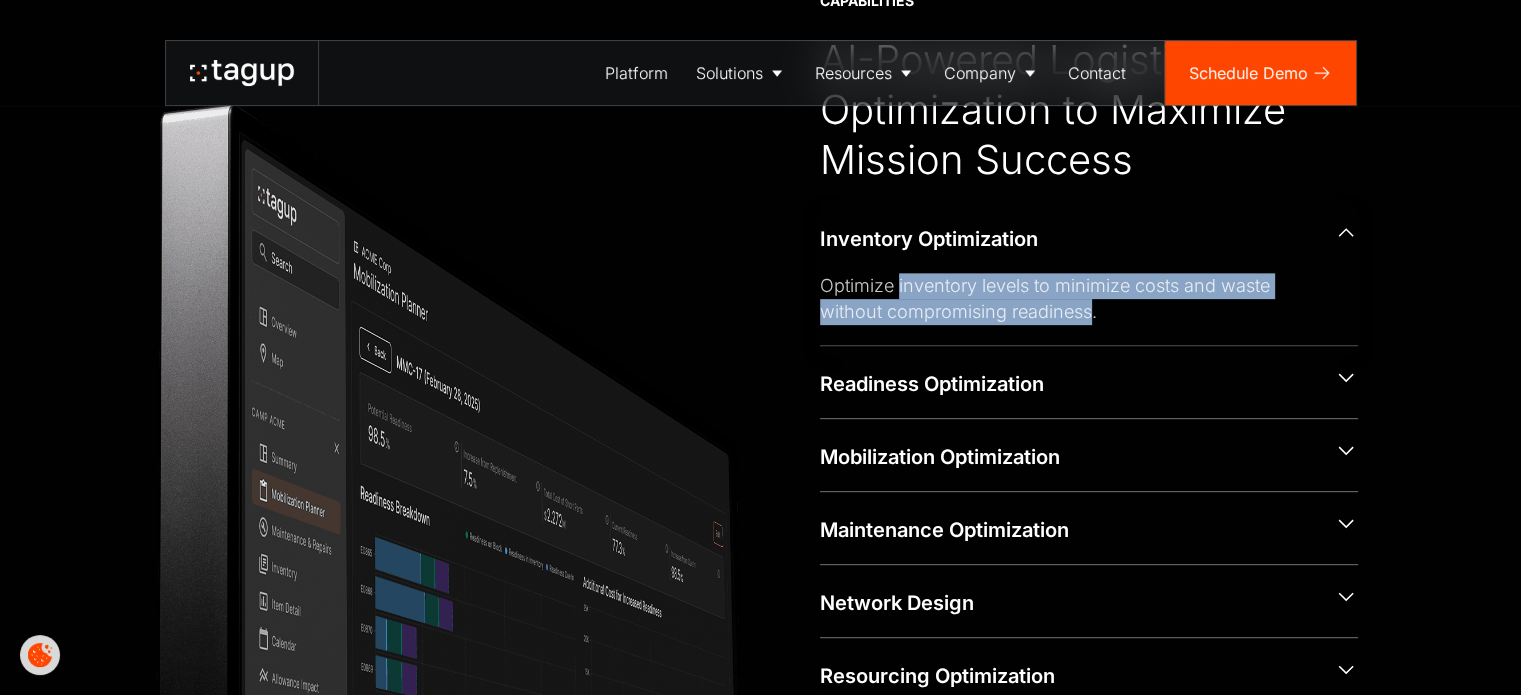 drag, startPoint x: 898, startPoint y: 281, endPoint x: 1093, endPoint y: 307, distance: 196.7257 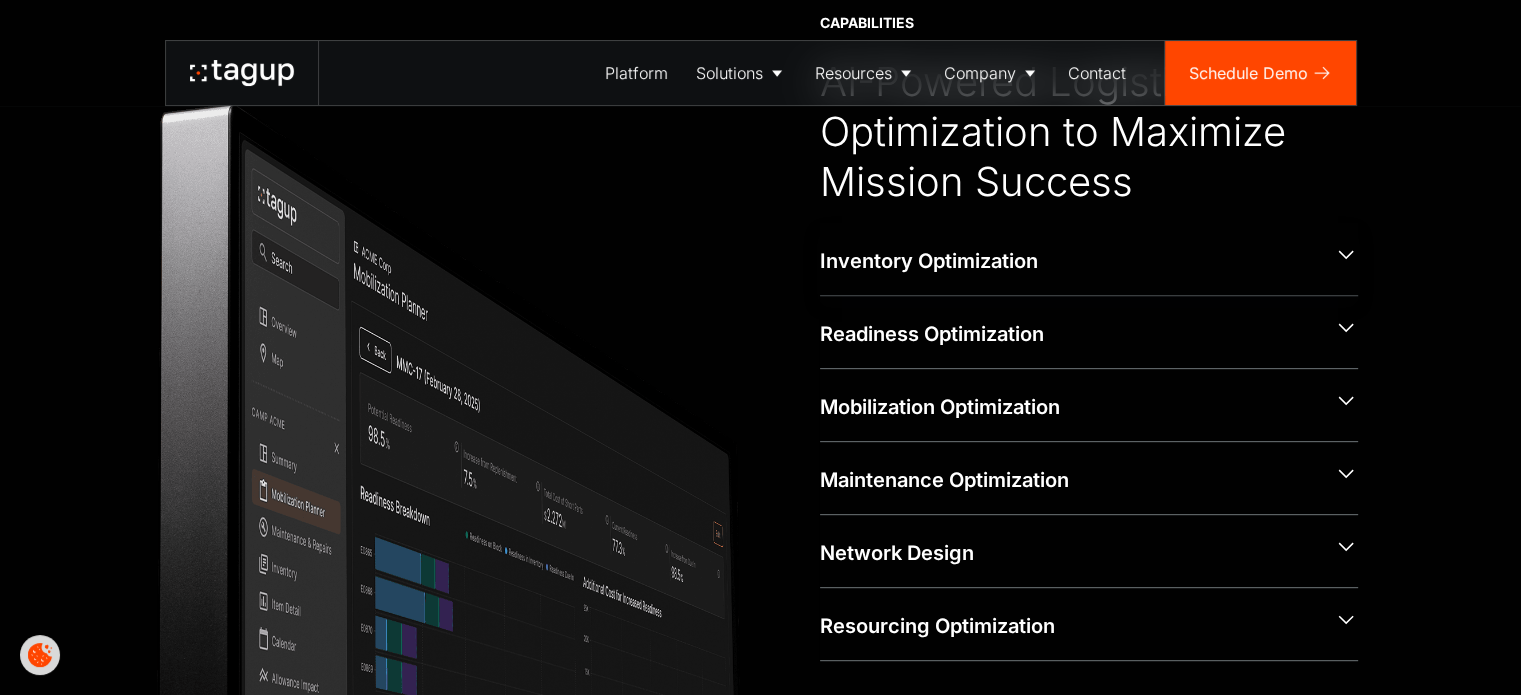 click on "Inventory Optimization" at bounding box center (1069, 261) 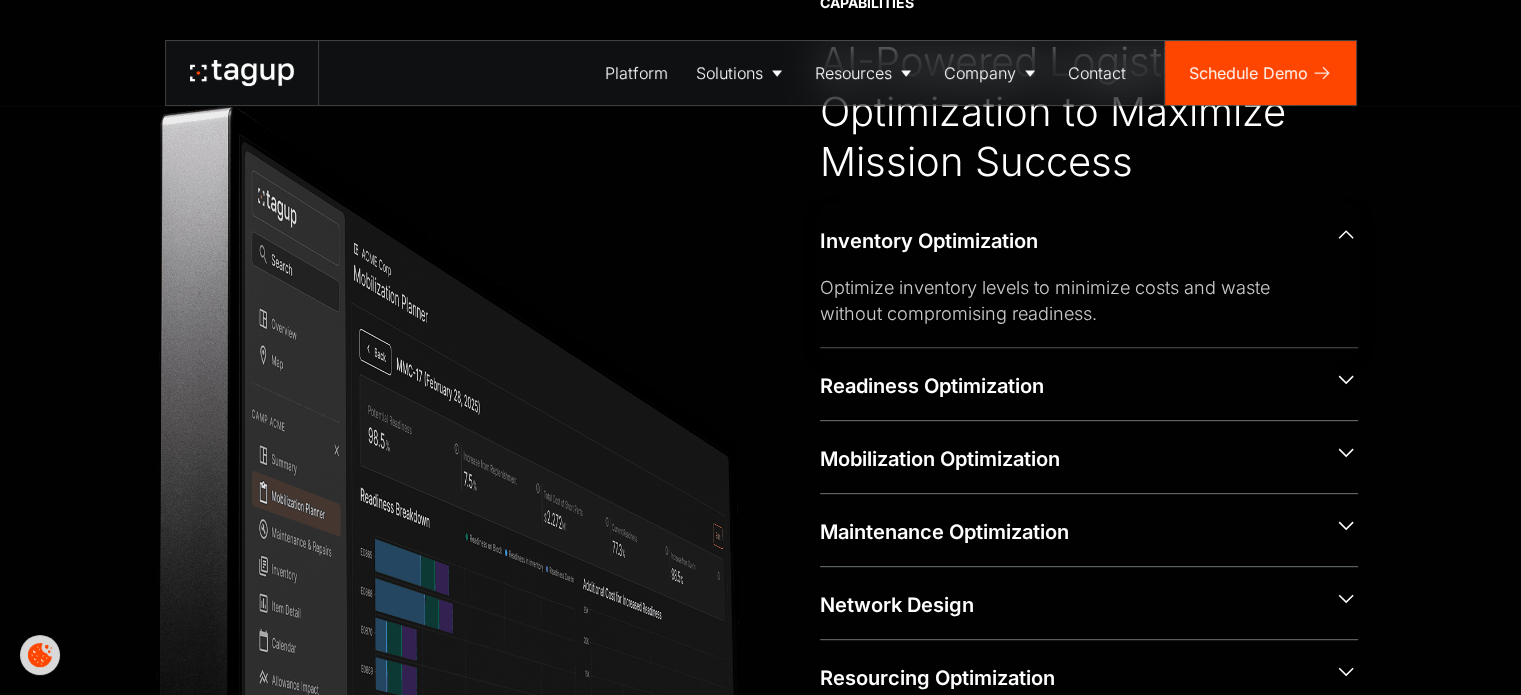 scroll, scrollTop: 784, scrollLeft: 0, axis: vertical 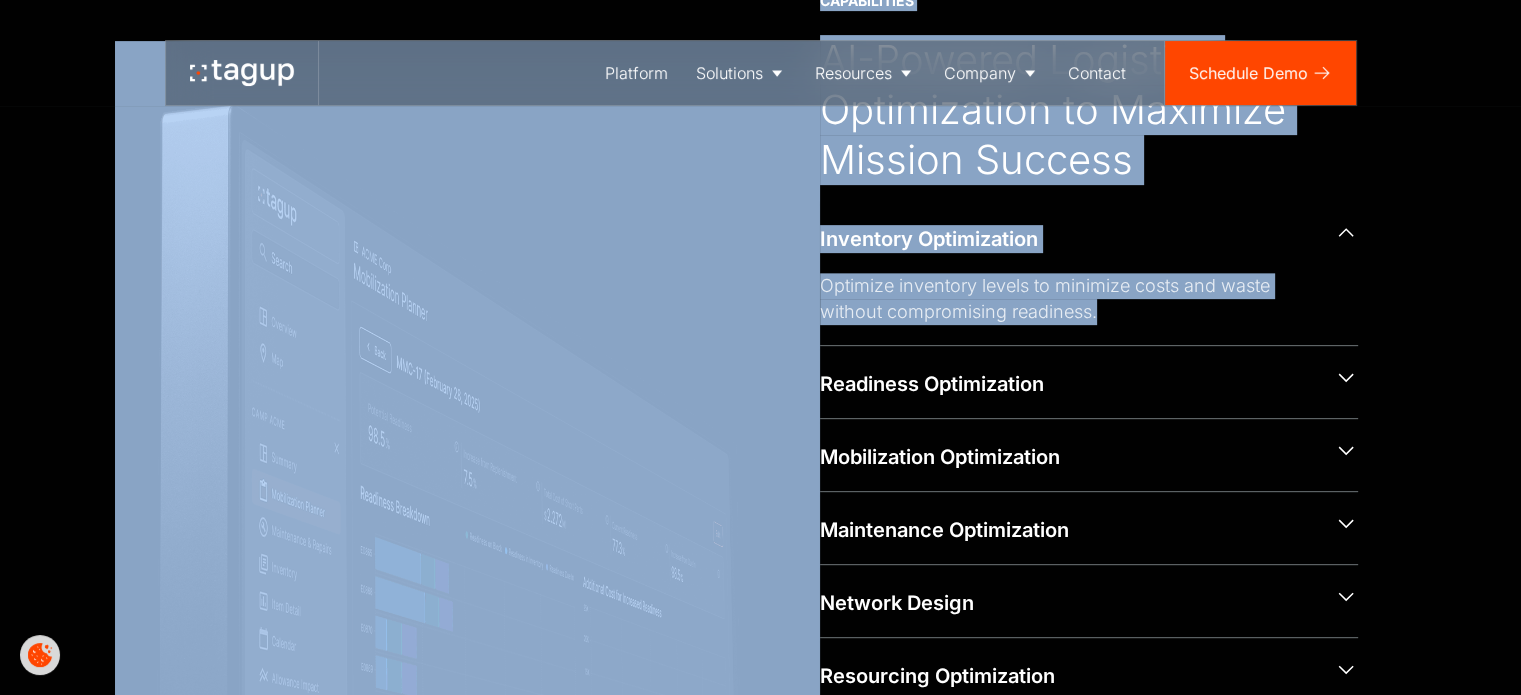 drag, startPoint x: 1108, startPoint y: 312, endPoint x: 810, endPoint y: 296, distance: 298.42923 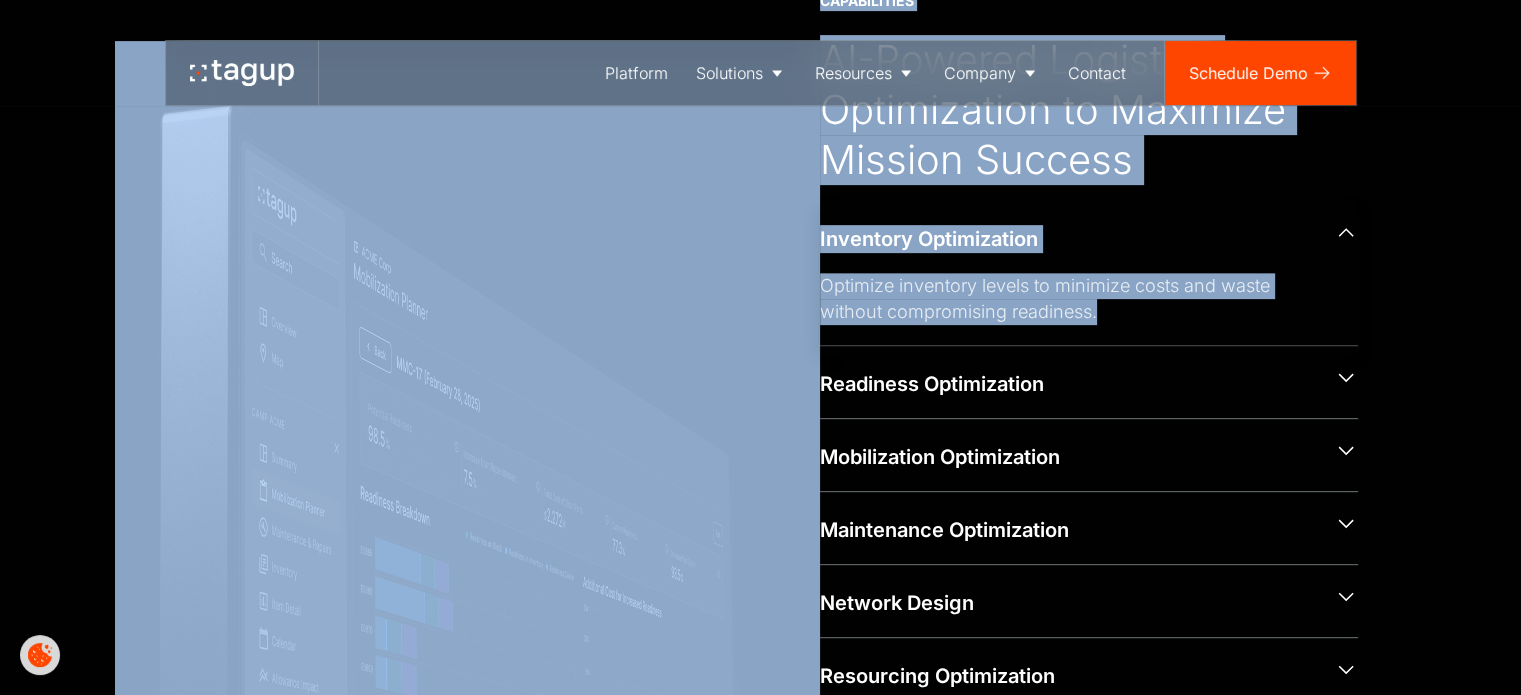click on "Optimize inventory levels to minimize costs and waste without compromising readiness." at bounding box center (1073, 299) 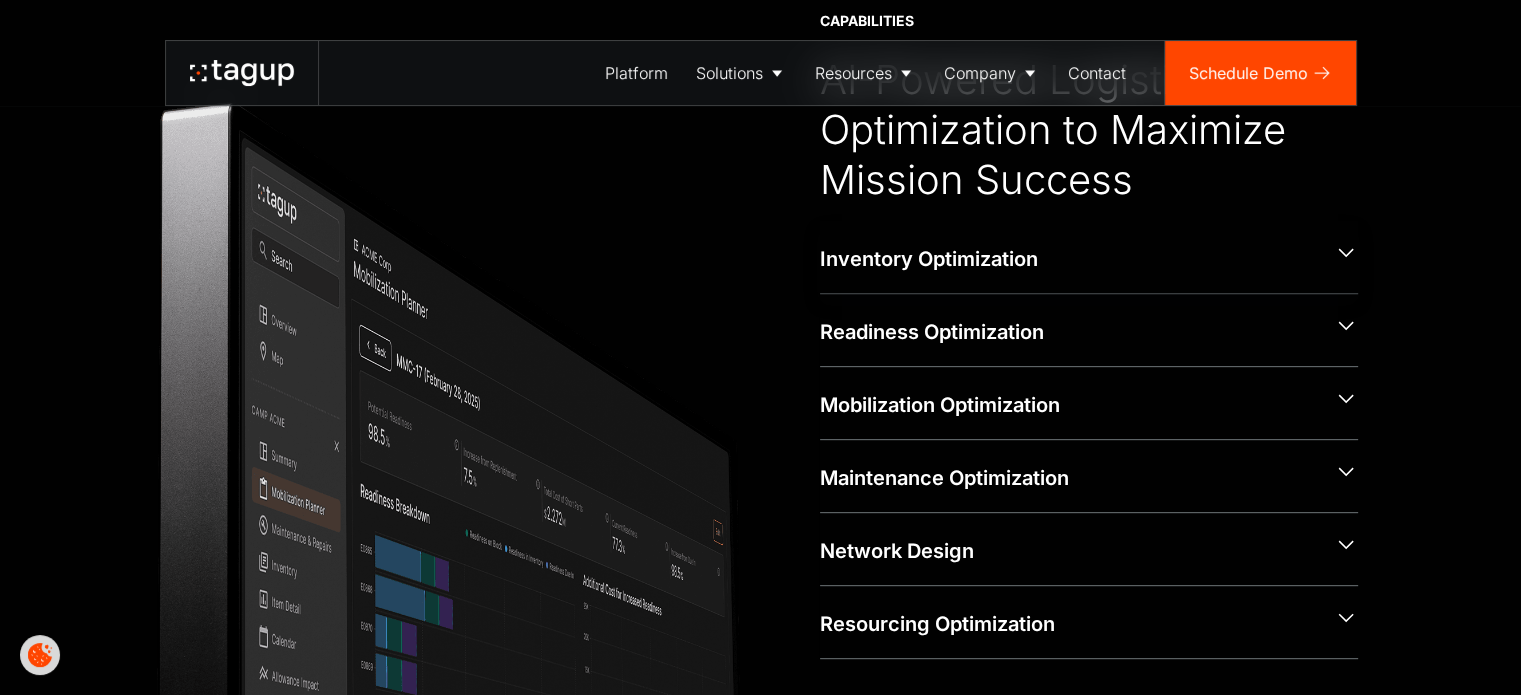 scroll, scrollTop: 782, scrollLeft: 0, axis: vertical 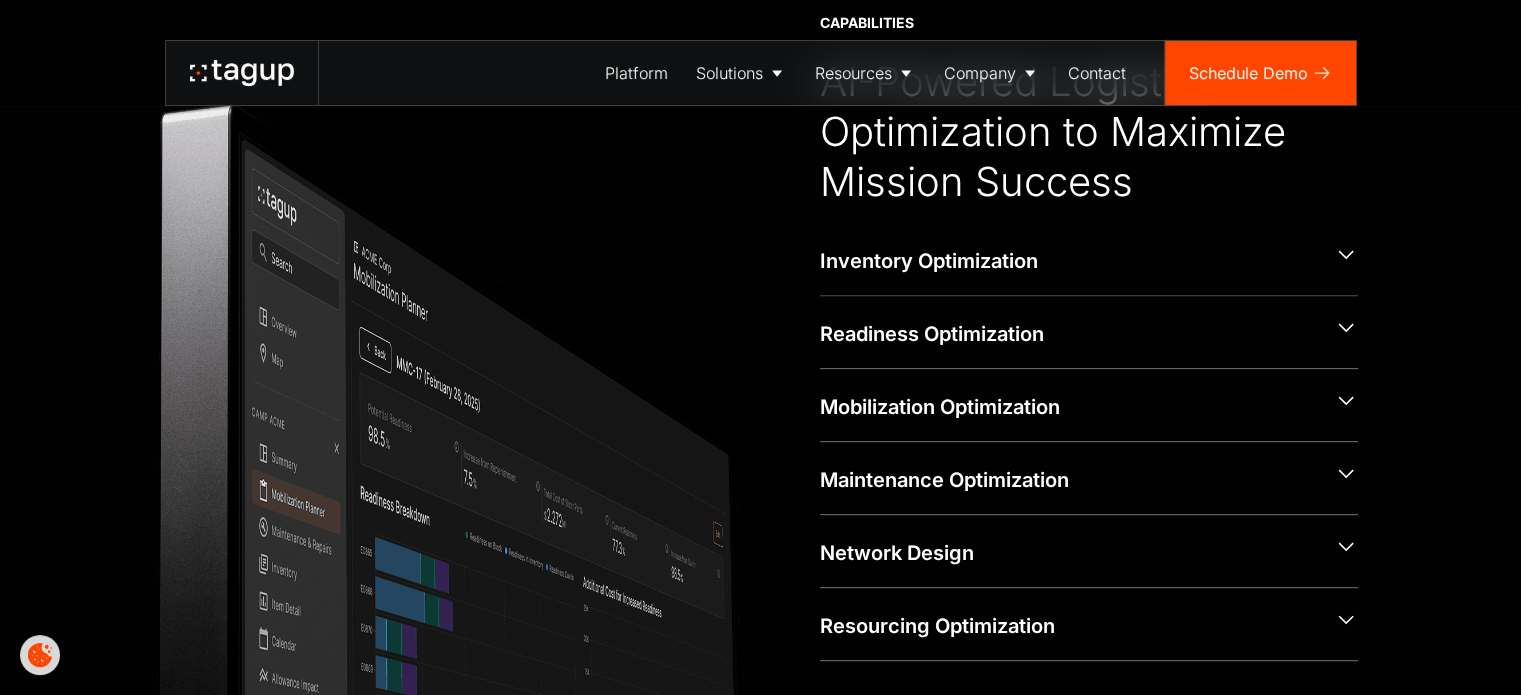 click on "Inventory Optimization" at bounding box center [1089, 259] 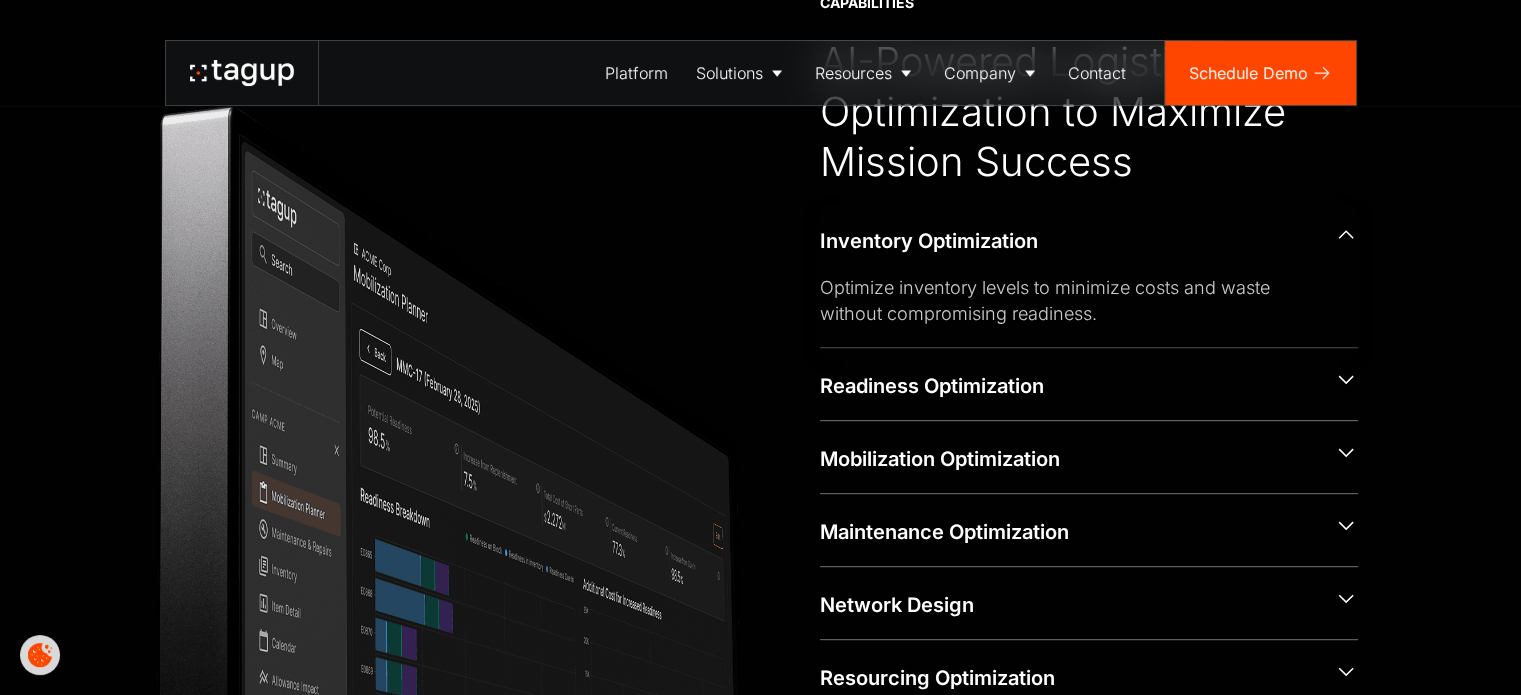 scroll, scrollTop: 784, scrollLeft: 0, axis: vertical 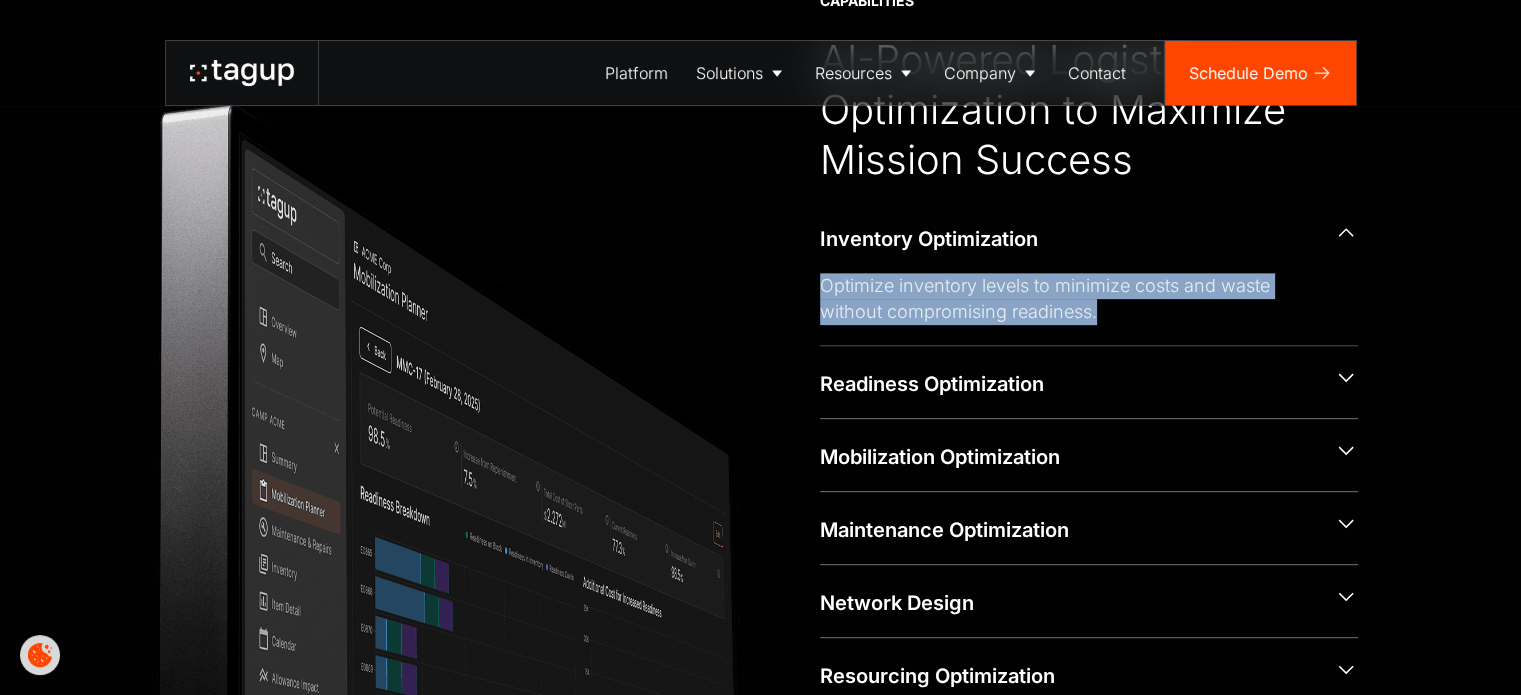 drag, startPoint x: 820, startPoint y: 281, endPoint x: 1103, endPoint y: 311, distance: 284.58566 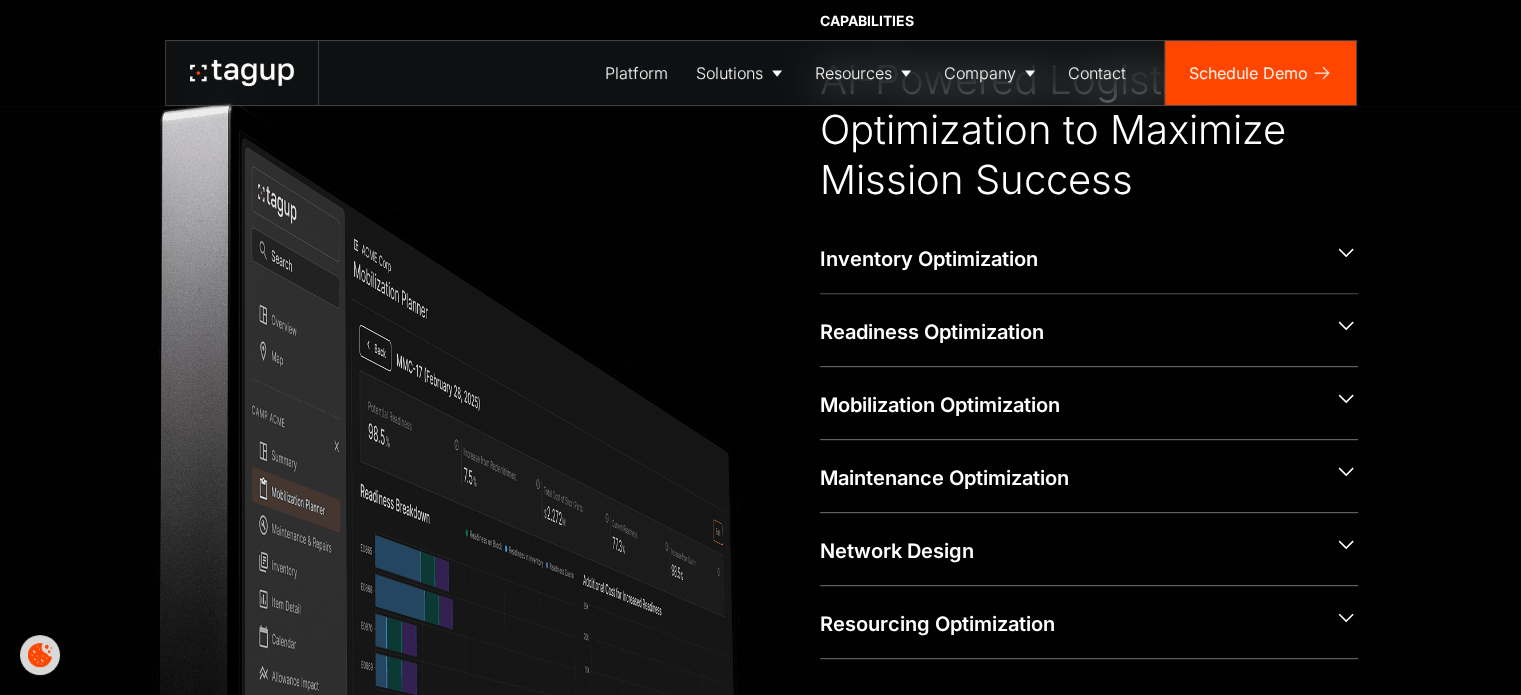 scroll, scrollTop: 782, scrollLeft: 0, axis: vertical 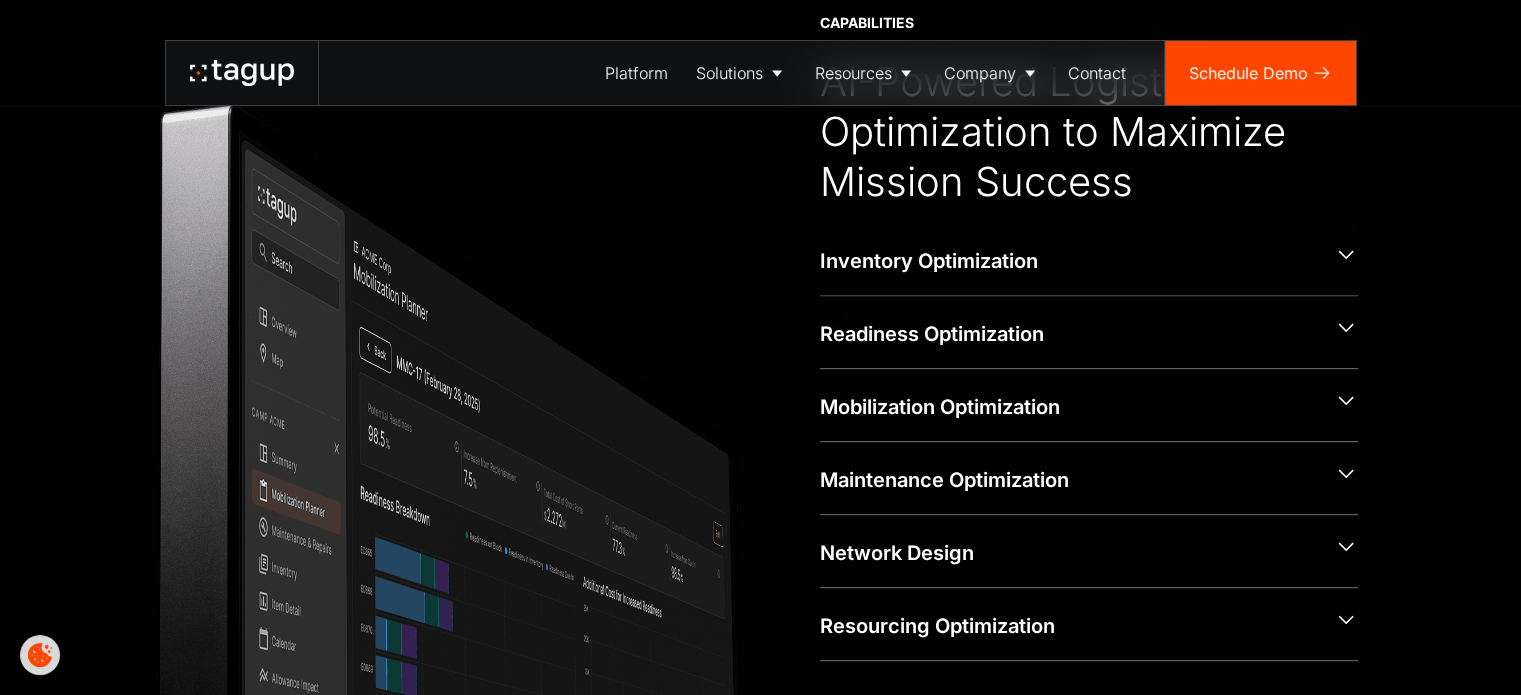 click on "Inventory Optimization" at bounding box center (1069, 261) 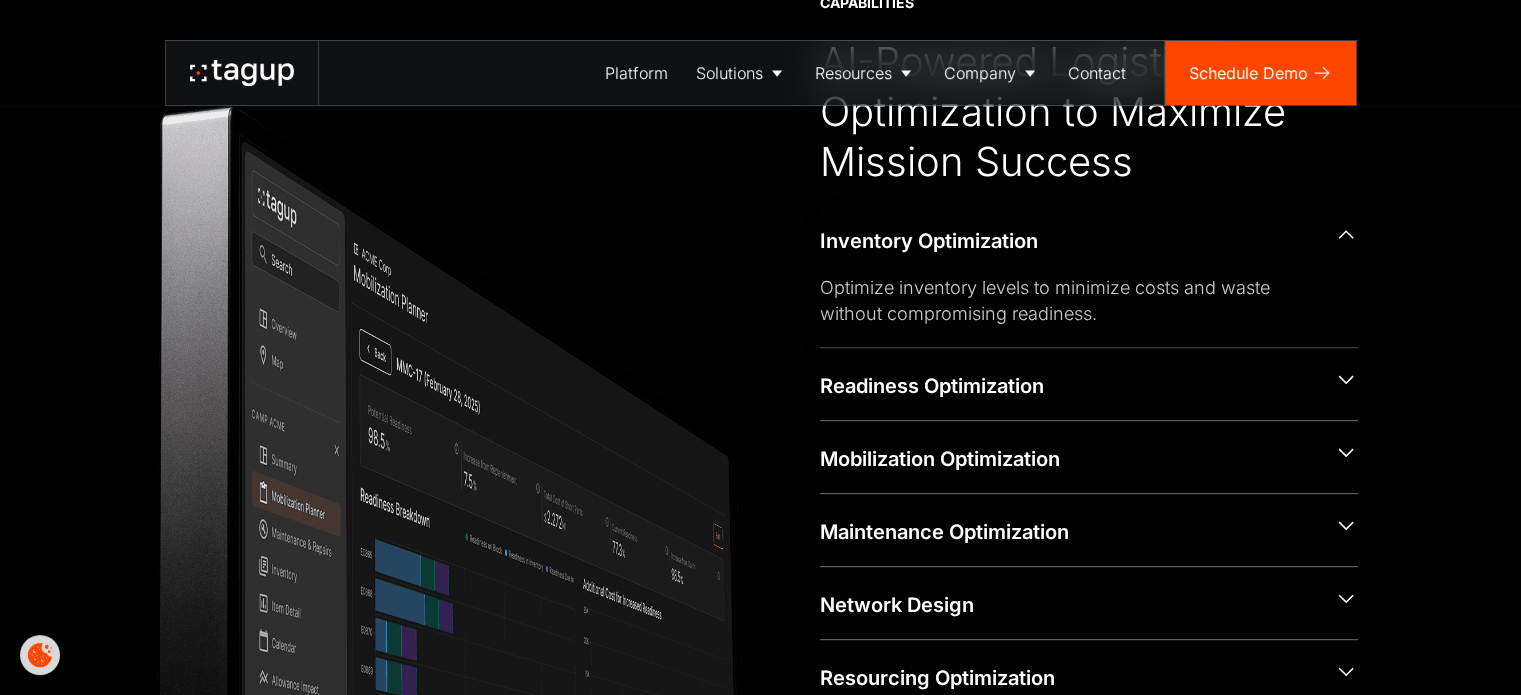scroll, scrollTop: 784, scrollLeft: 0, axis: vertical 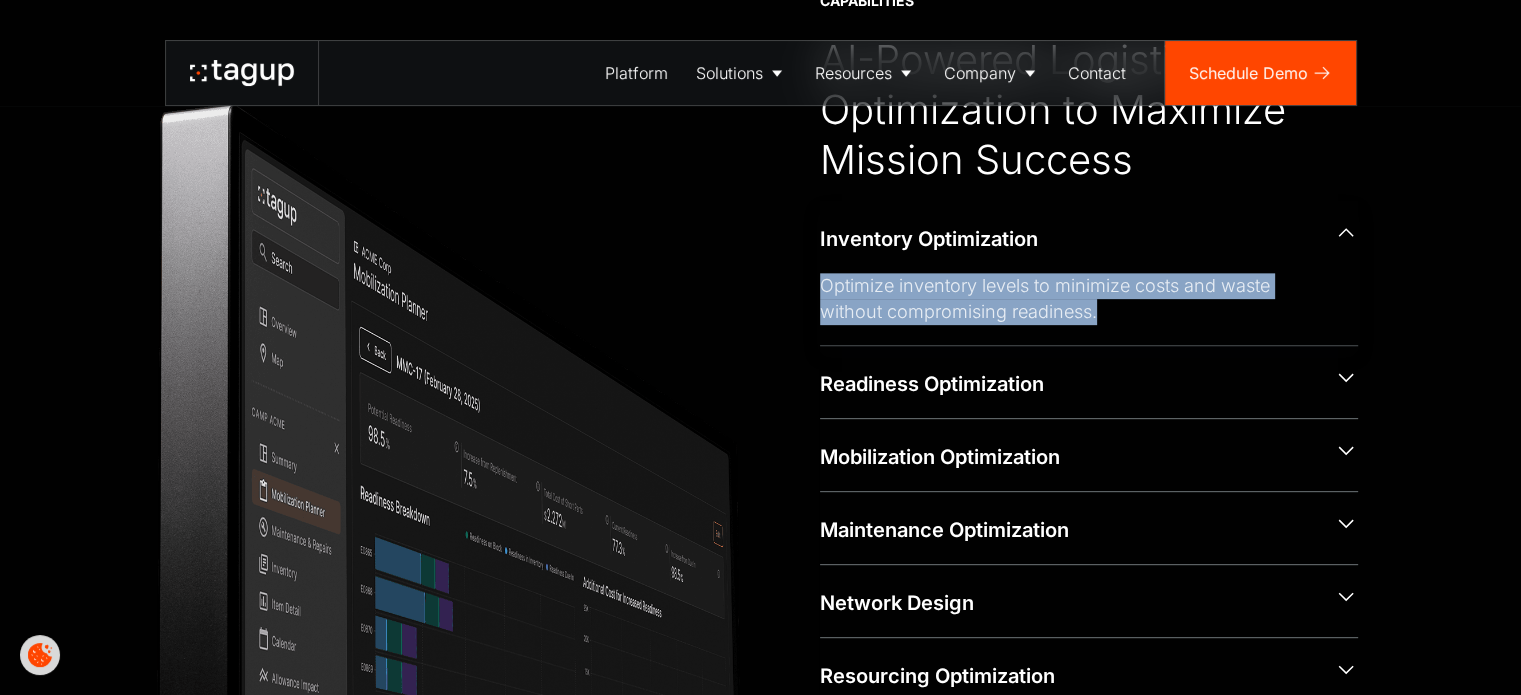 drag, startPoint x: 820, startPoint y: 283, endPoint x: 1100, endPoint y: 307, distance: 281.0267 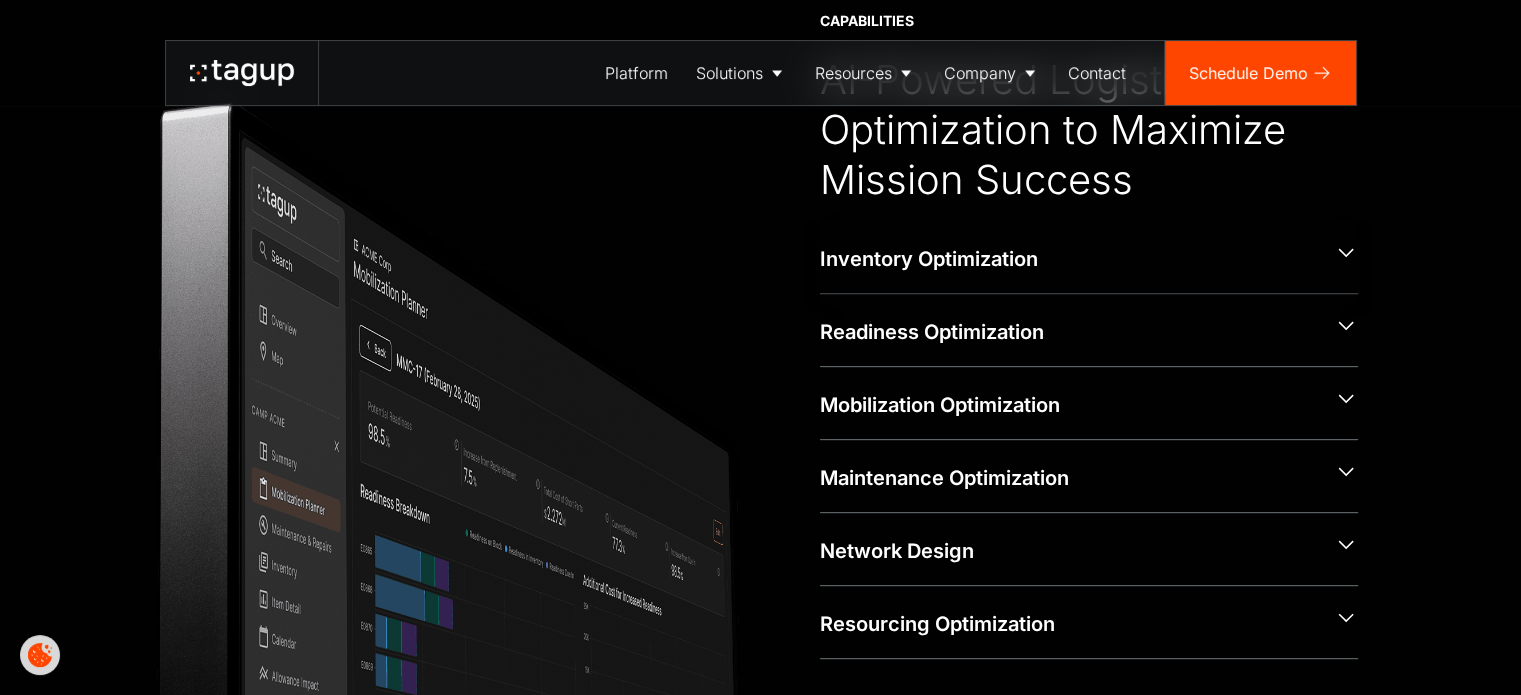 scroll, scrollTop: 782, scrollLeft: 0, axis: vertical 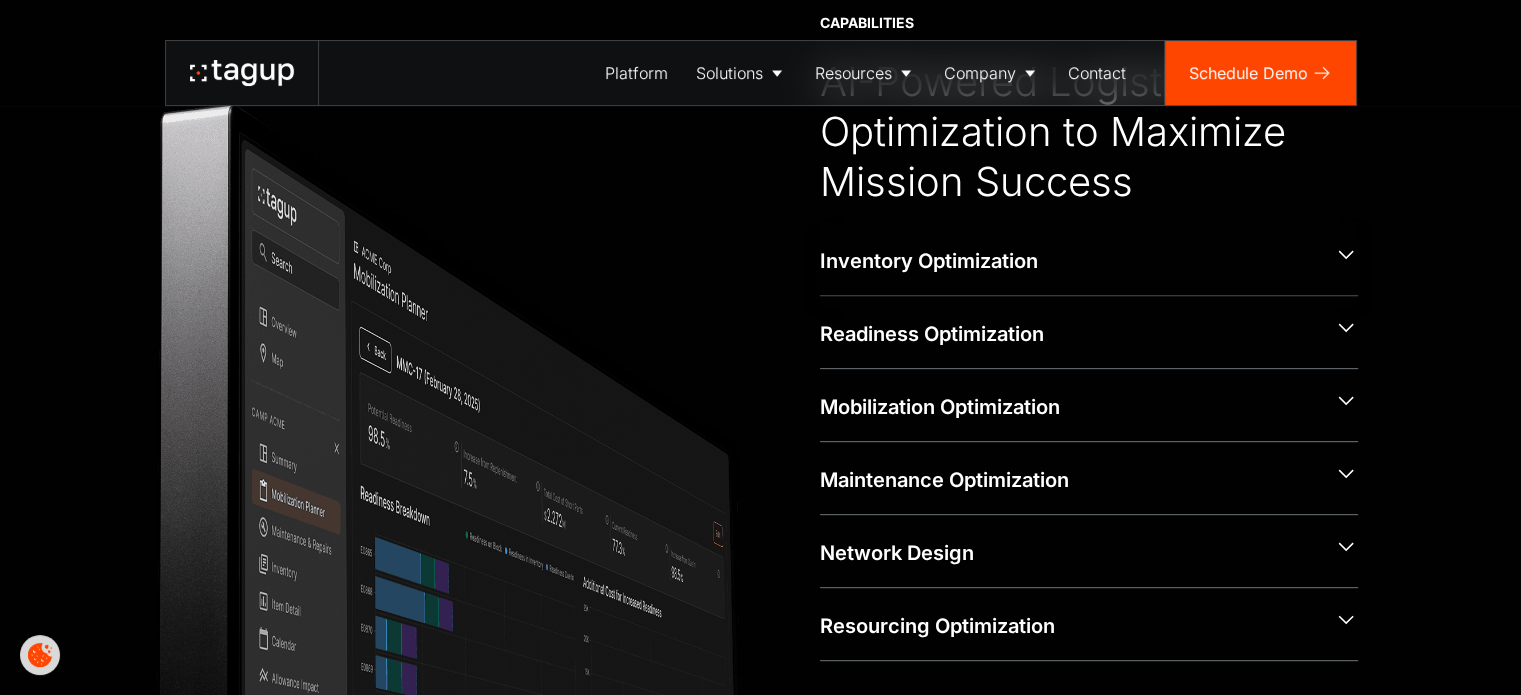 copy on "Optimize inventory levels to minimize costs and waste without compromising readiness." 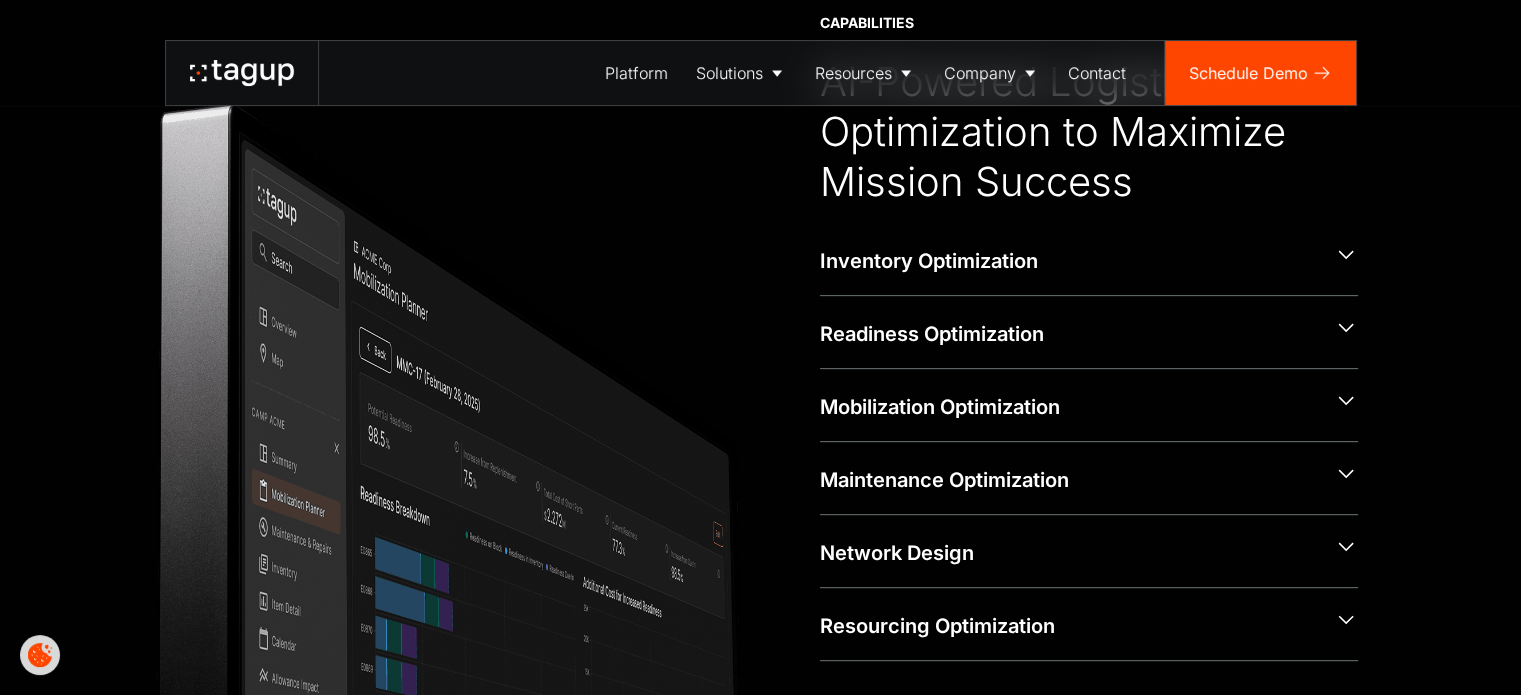 click on "CAPABILITIES AI-Powered Logistics Optimization to Maximize Mission Success Inventory Optimization
Optimize inventory levels to minimize costs and waste without compromising readiness. Readiness Optimization
Maximize force readiness within the constraints of available budget, space, and manpower. Mobilization Optimization
Identify optimal assets and parts for timely and effective deployment. Maintenance Optimization
Optimize maintenance tasks and scheduling to maximize fleet readiness. Network Design
Optimize logistics networks to maximize supply chain resilience and reduce costs. Resourcing Optimization
Optimize allocation of limited resources (equipment, personnel, funds, etc.) across competing missions and tasks." at bounding box center (760, 337) 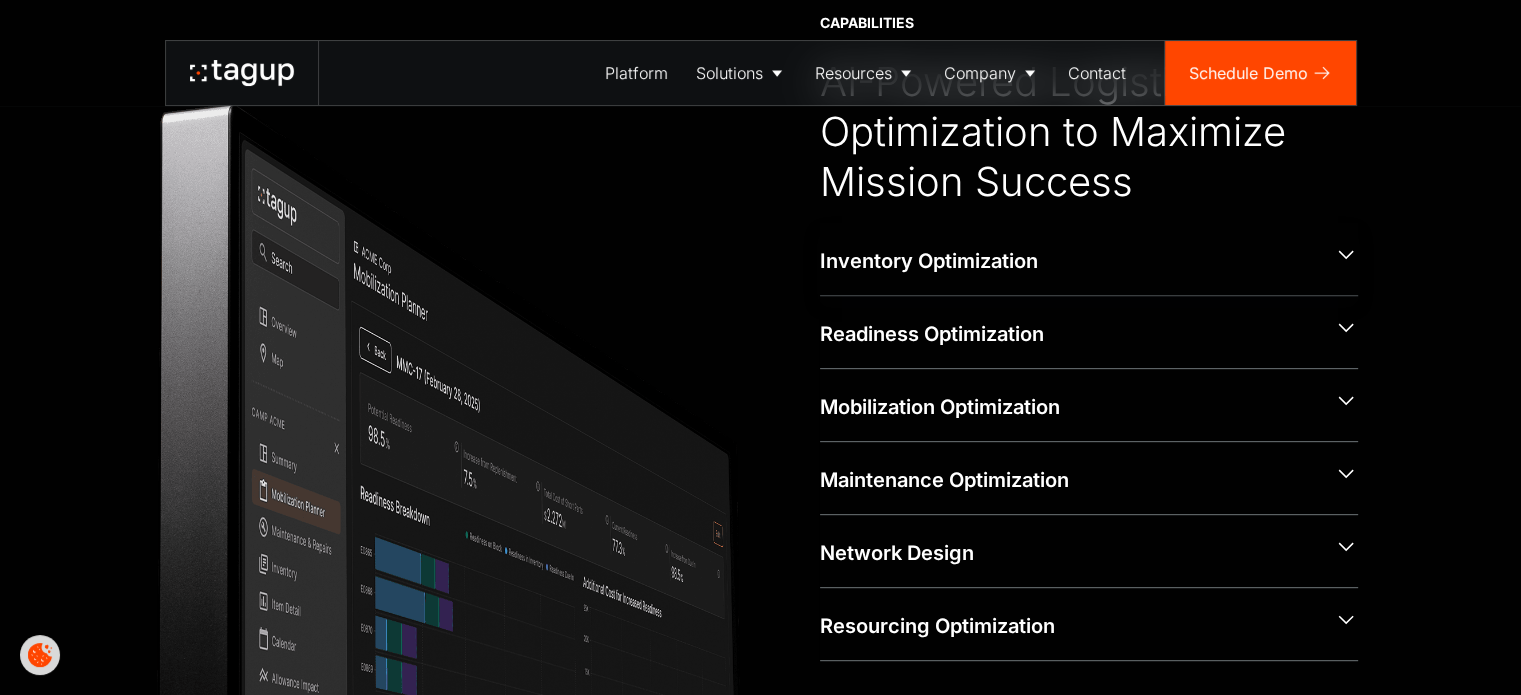 click 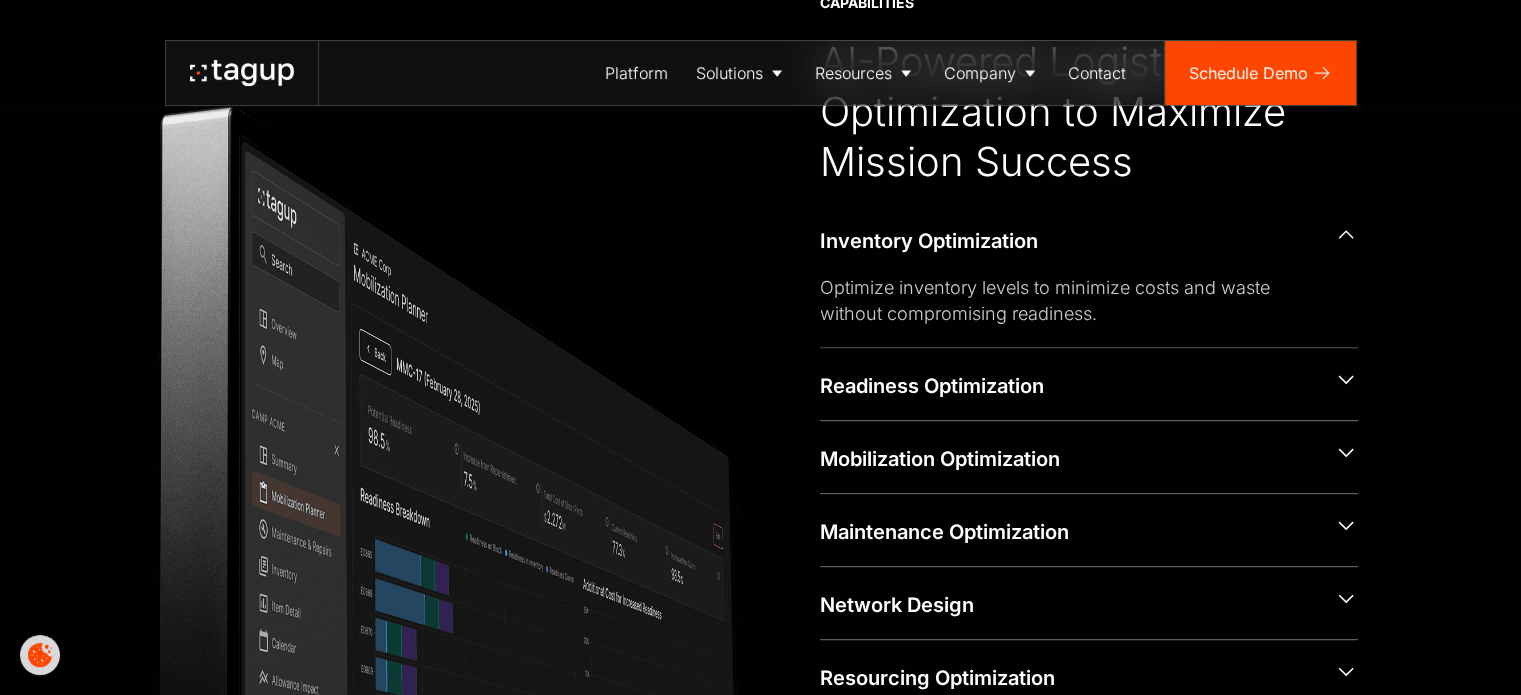scroll, scrollTop: 784, scrollLeft: 0, axis: vertical 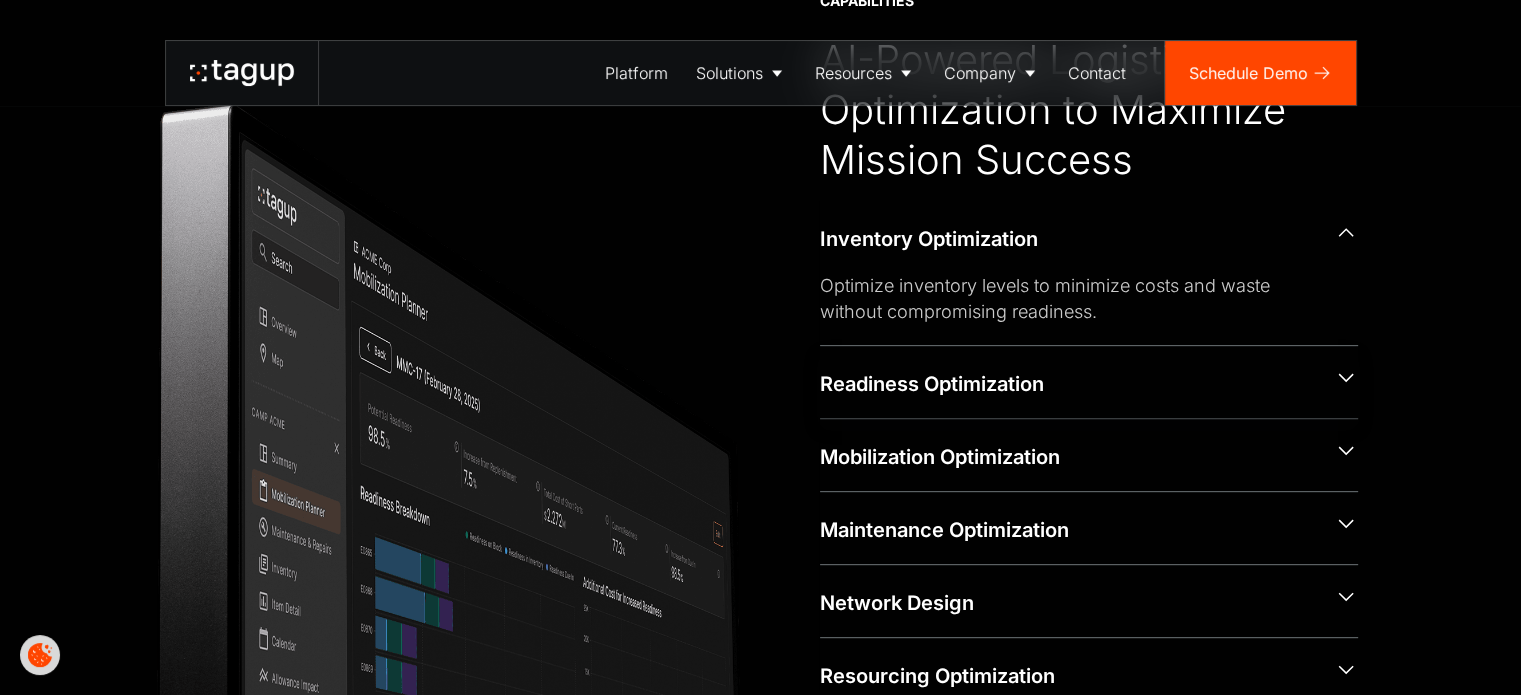 click 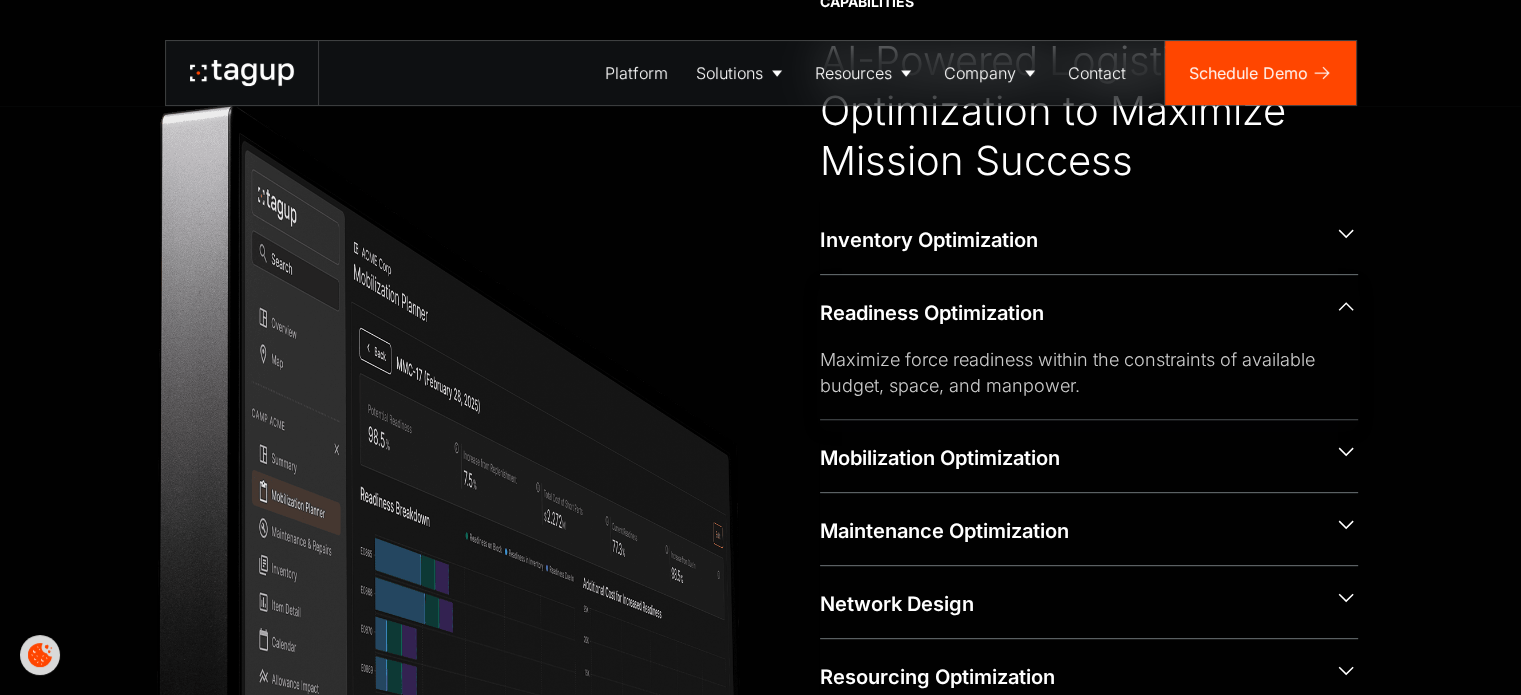 scroll, scrollTop: 784, scrollLeft: 0, axis: vertical 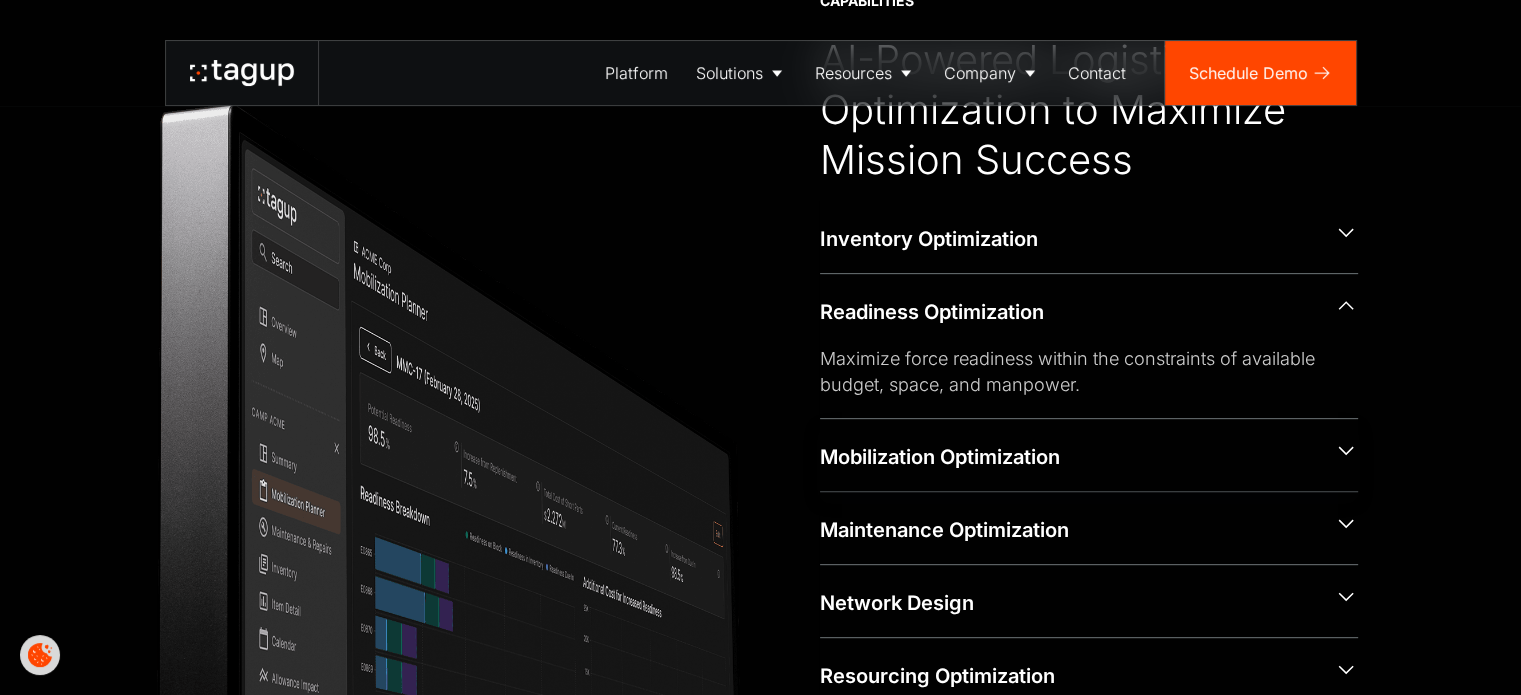 click 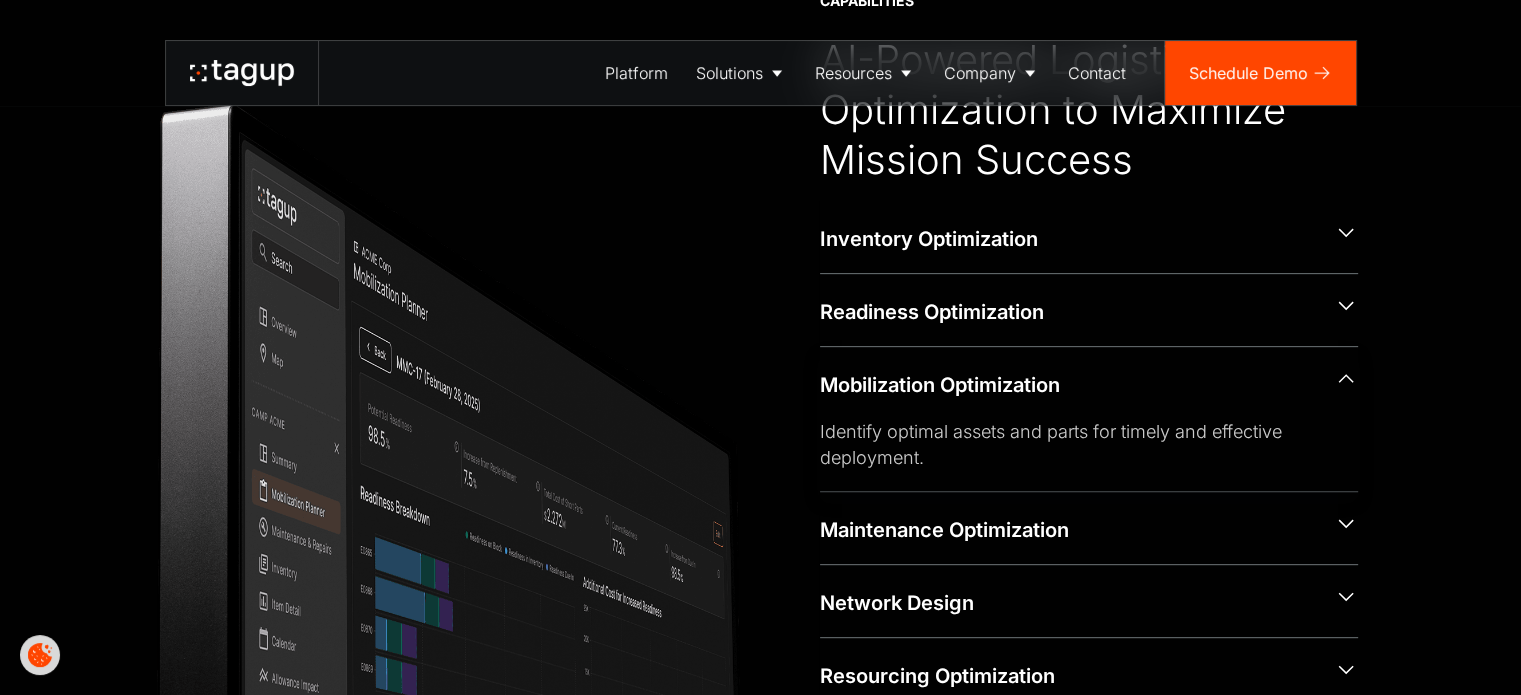 scroll, scrollTop: 784, scrollLeft: 0, axis: vertical 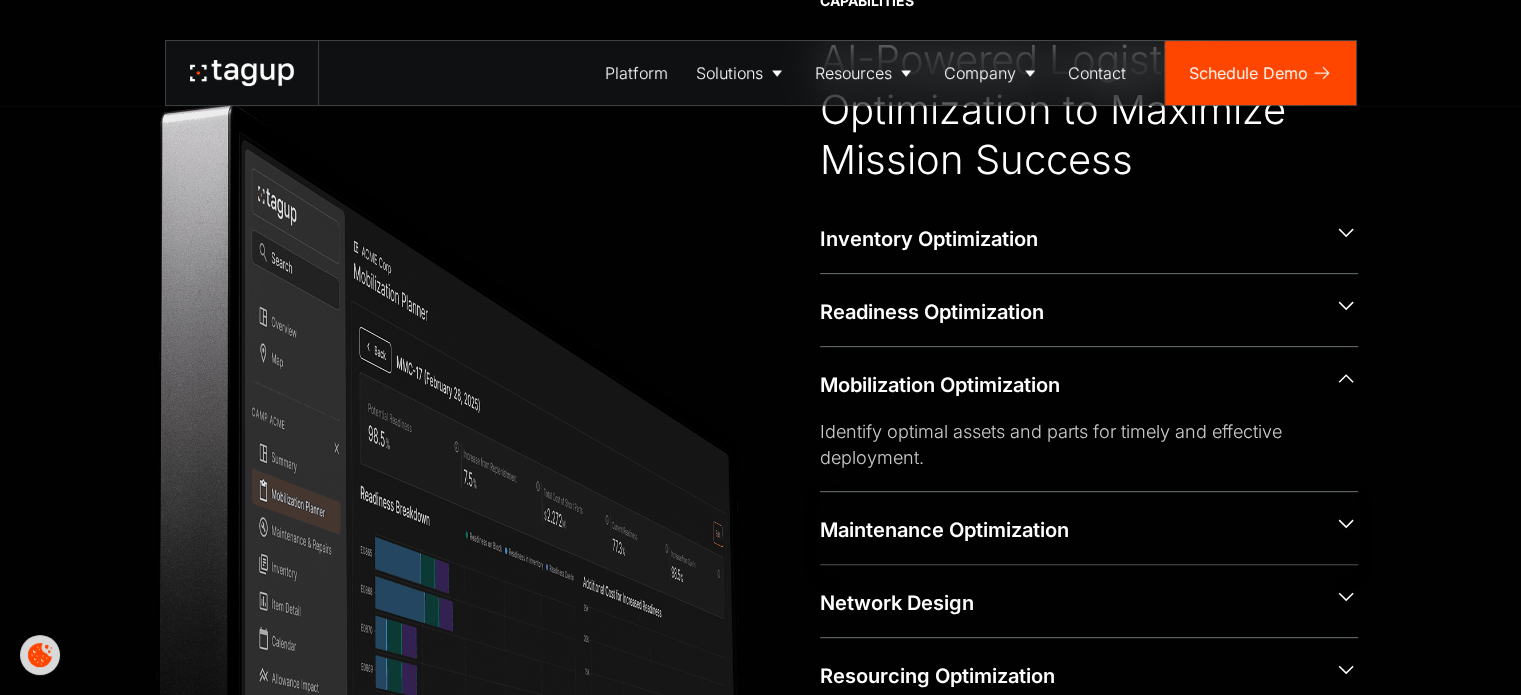click 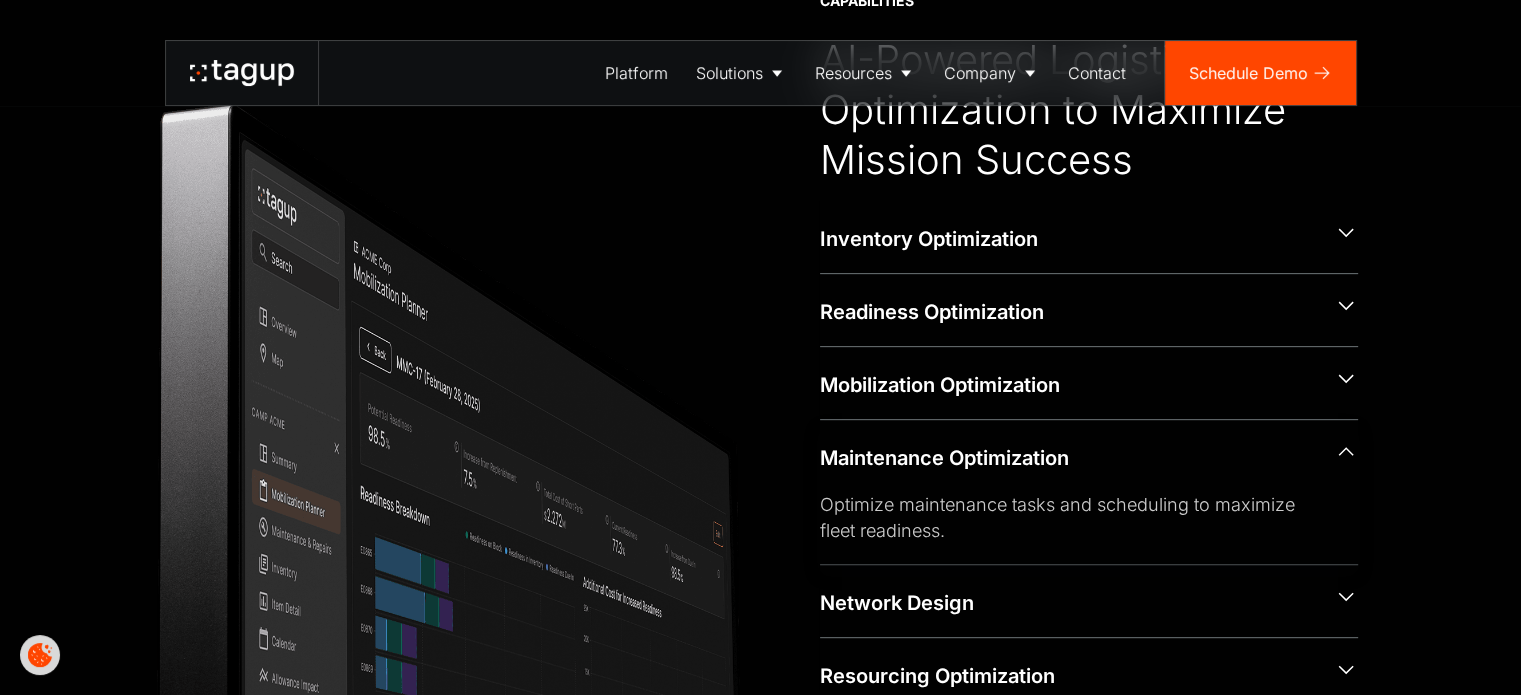 scroll, scrollTop: 784, scrollLeft: 0, axis: vertical 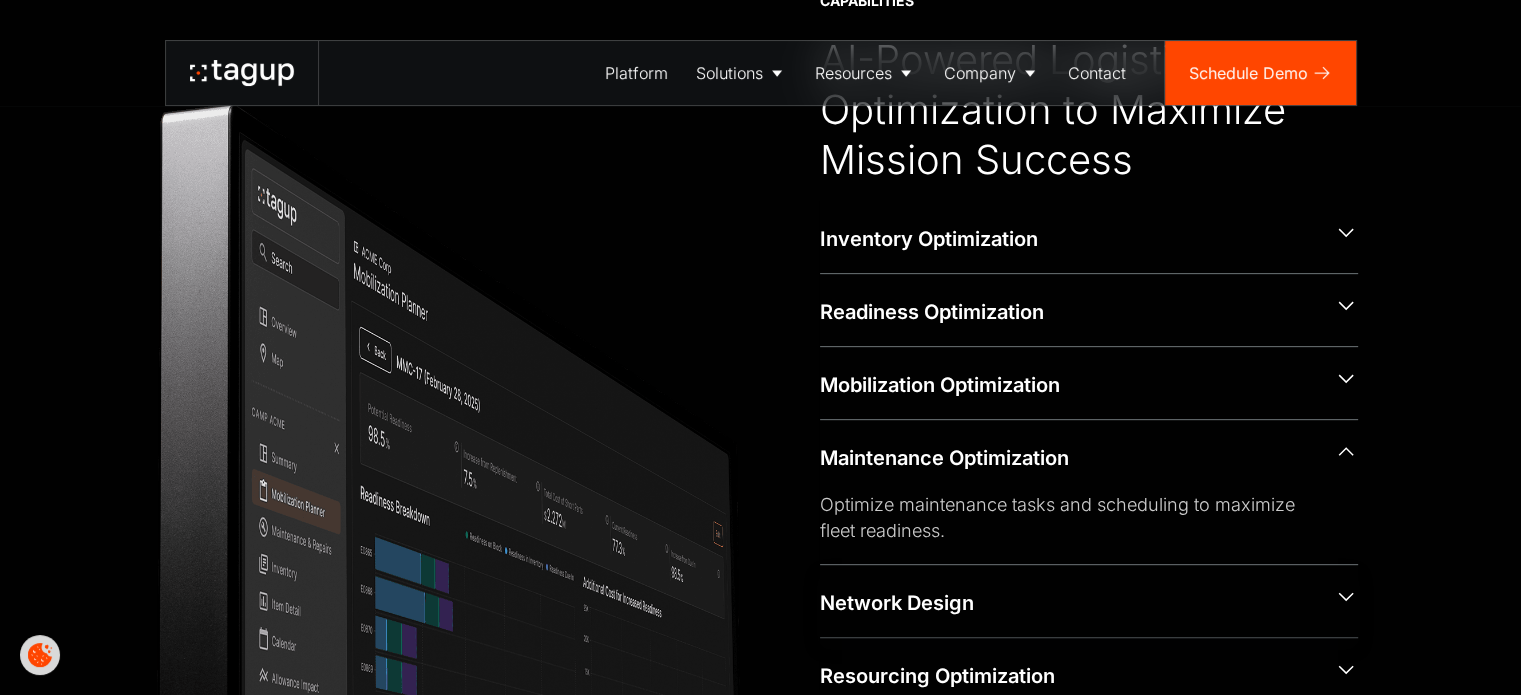 click 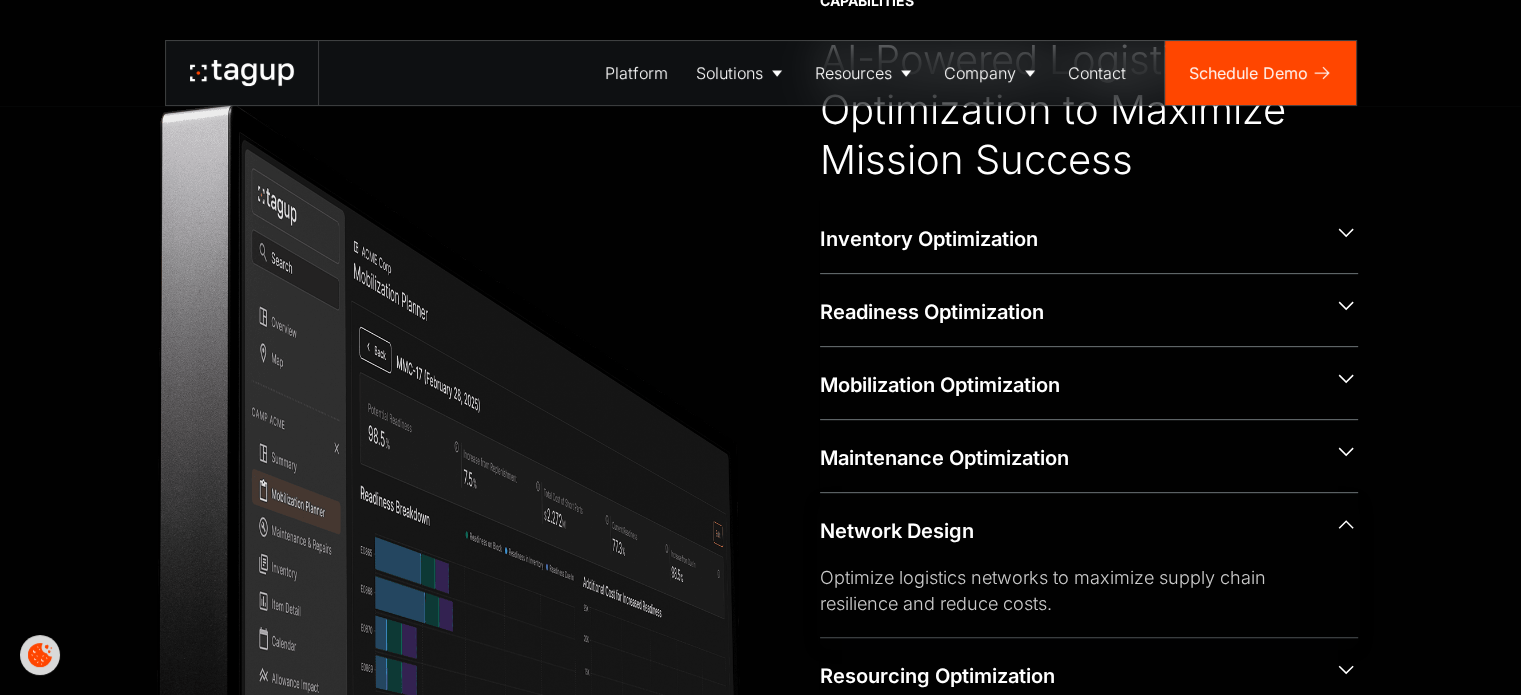 scroll, scrollTop: 784, scrollLeft: 0, axis: vertical 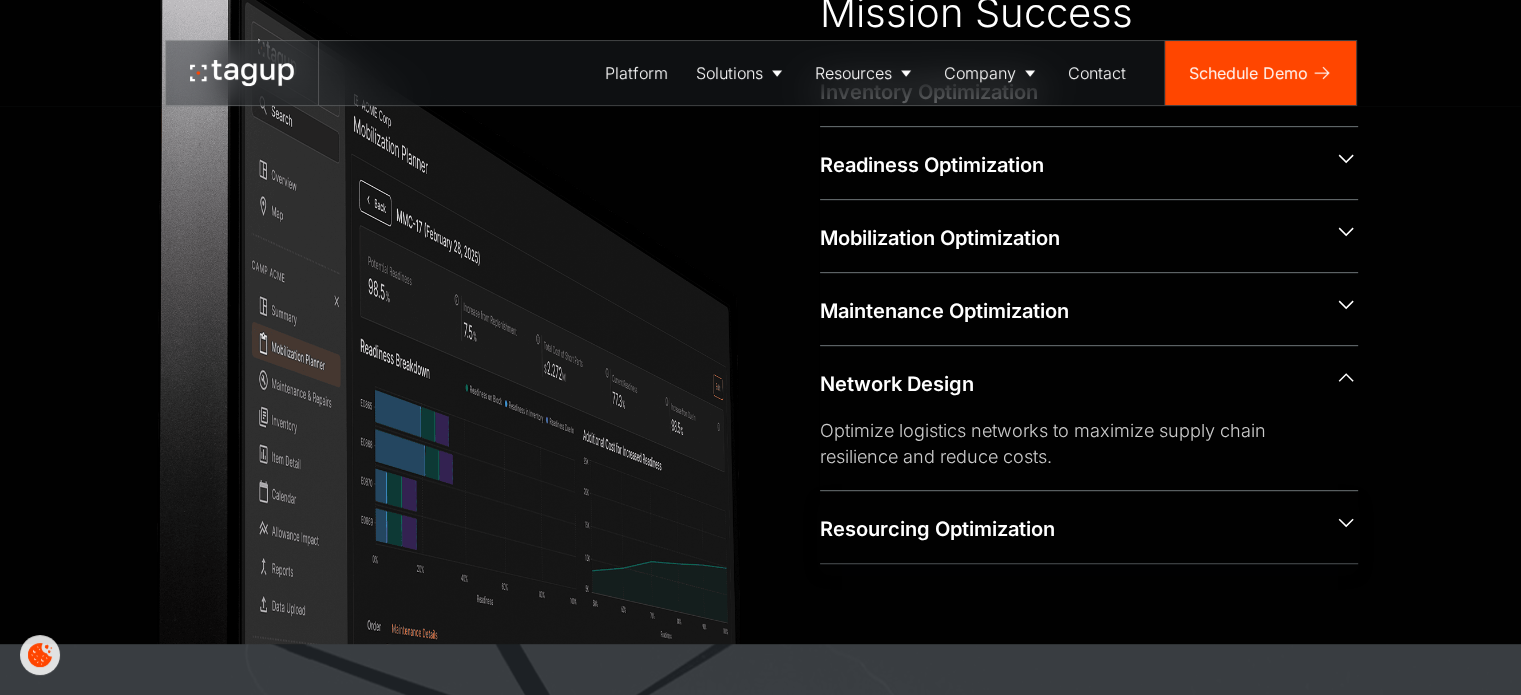 click 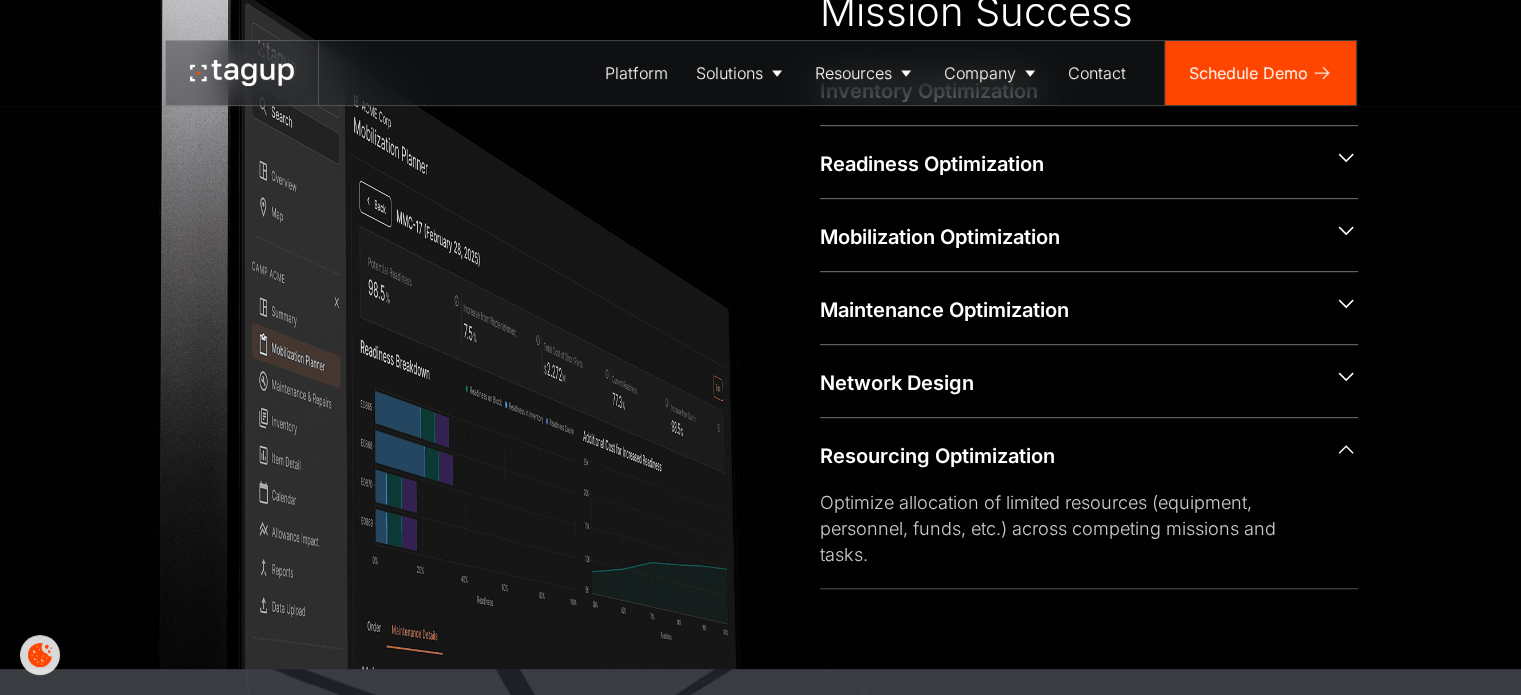 scroll, scrollTop: 932, scrollLeft: 0, axis: vertical 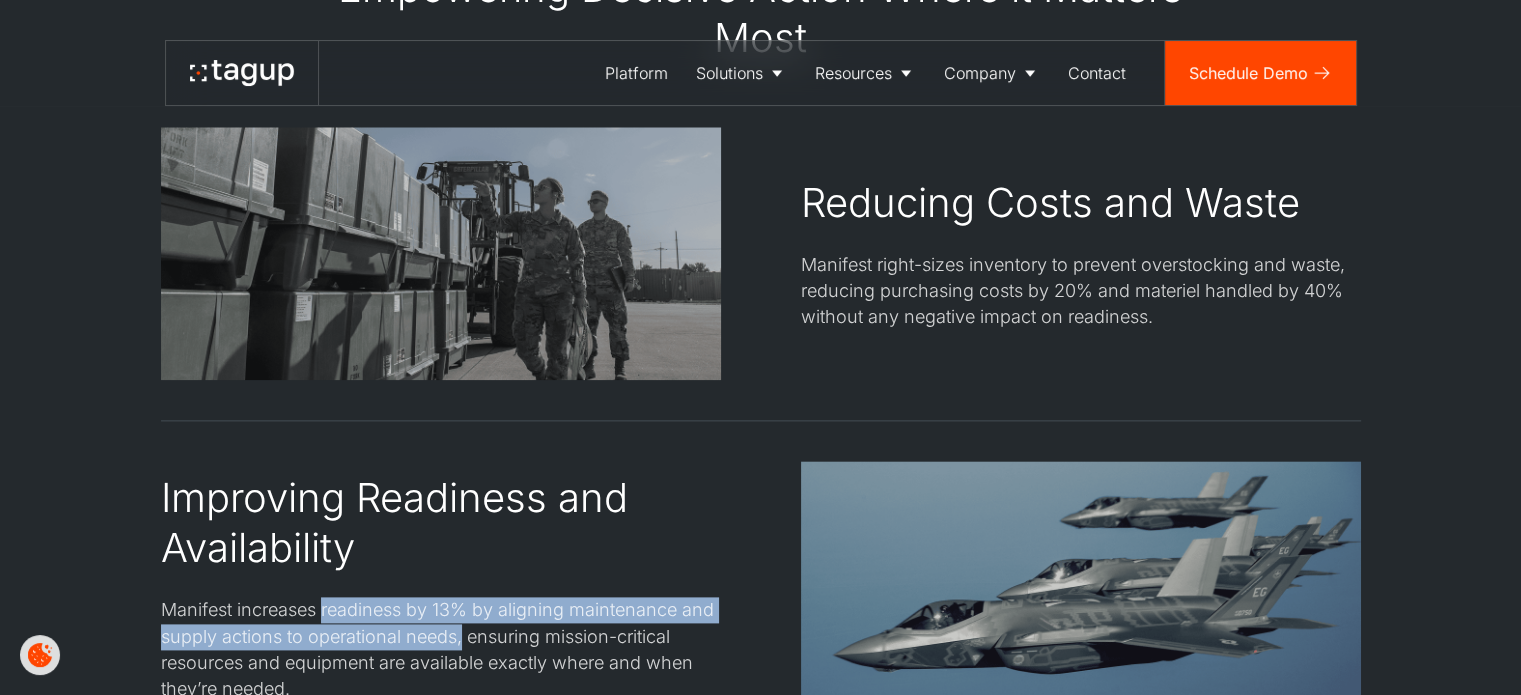 drag, startPoint x: 324, startPoint y: 611, endPoint x: 462, endPoint y: 639, distance: 140.81194 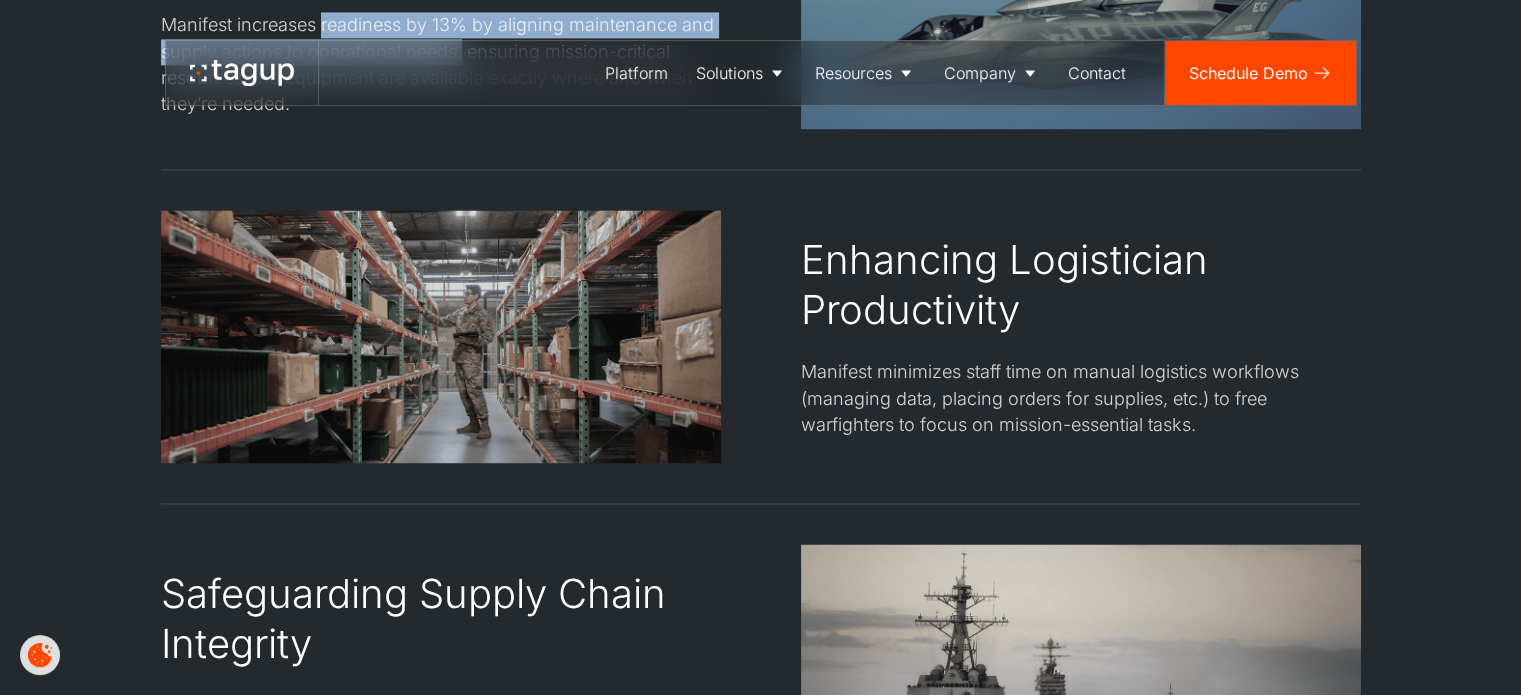 scroll, scrollTop: 3034, scrollLeft: 0, axis: vertical 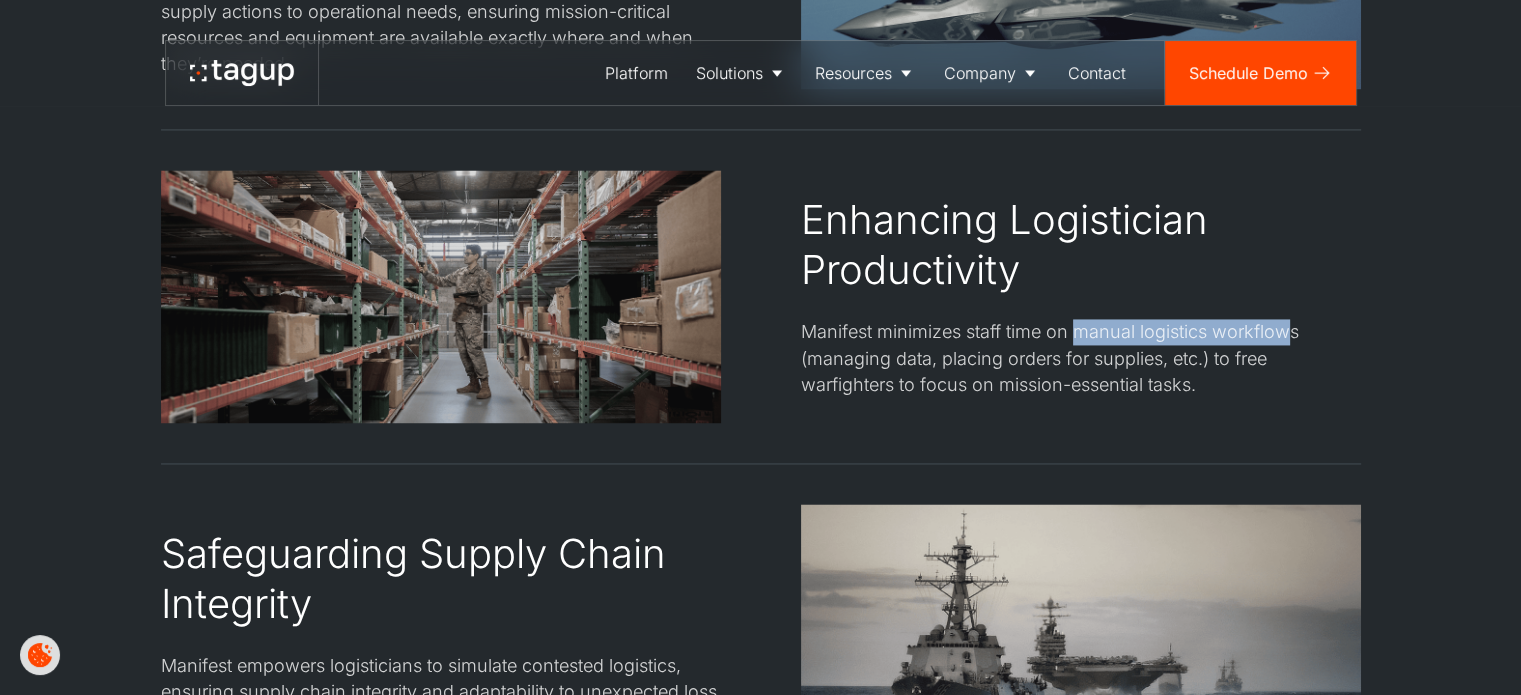 drag, startPoint x: 1079, startPoint y: 331, endPoint x: 1294, endPoint y: 327, distance: 215.0372 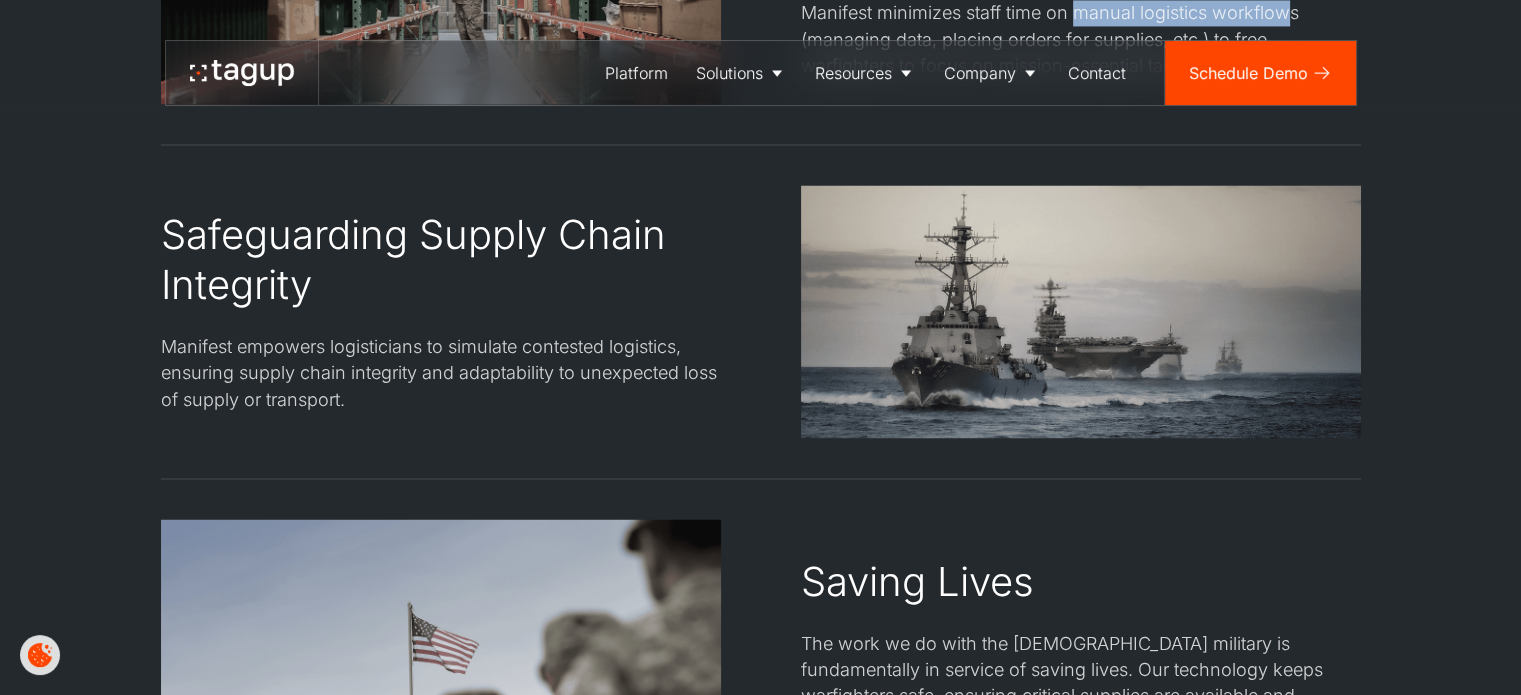scroll, scrollTop: 3380, scrollLeft: 0, axis: vertical 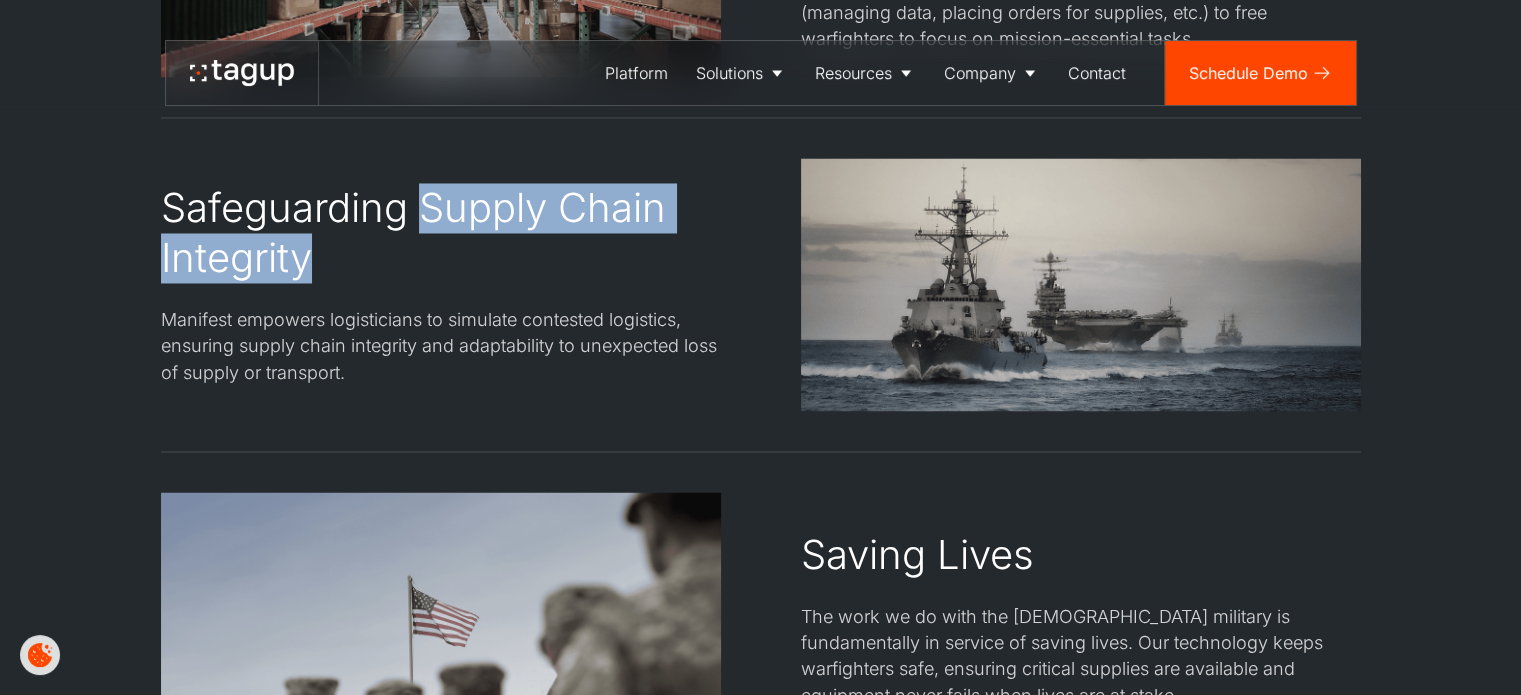 drag, startPoint x: 422, startPoint y: 211, endPoint x: 418, endPoint y: 241, distance: 30.265491 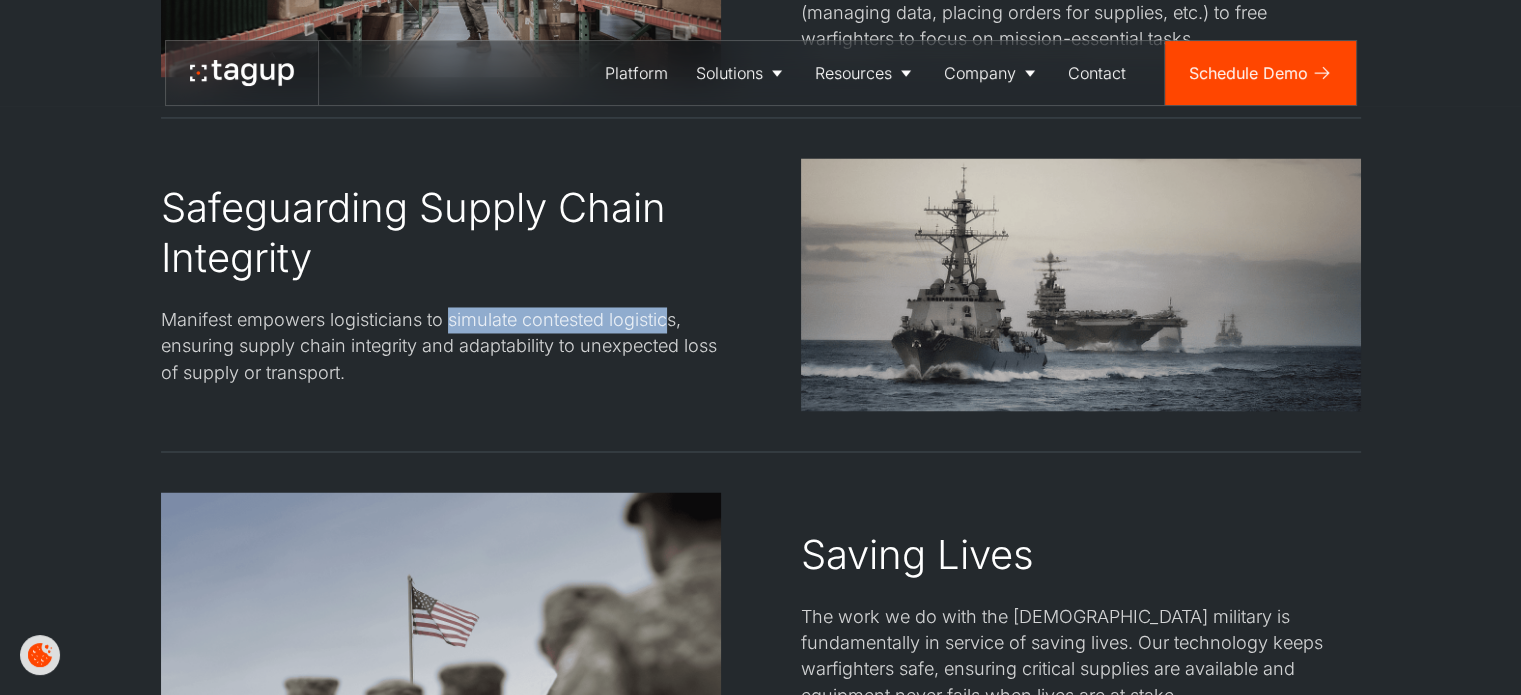 drag, startPoint x: 449, startPoint y: 318, endPoint x: 674, endPoint y: 319, distance: 225.00223 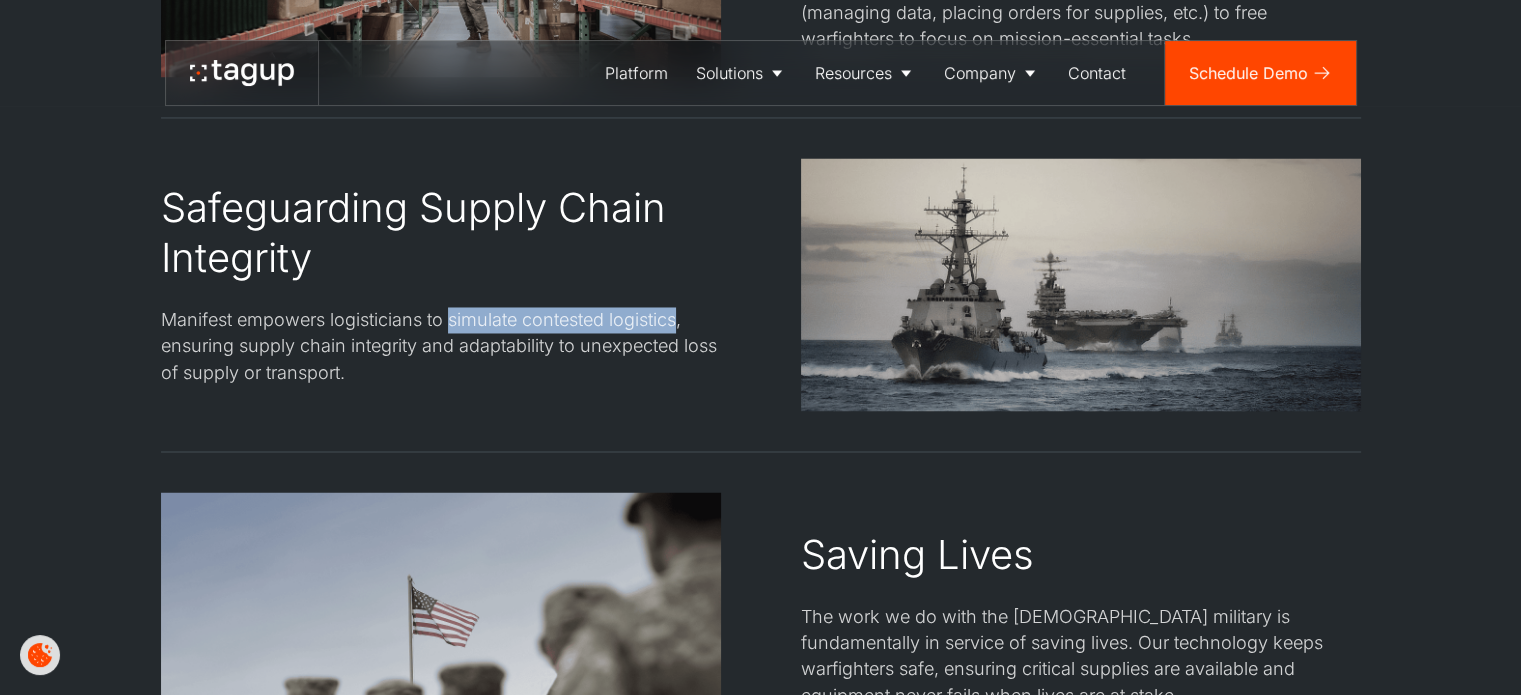 drag, startPoint x: 452, startPoint y: 315, endPoint x: 675, endPoint y: 325, distance: 223.2241 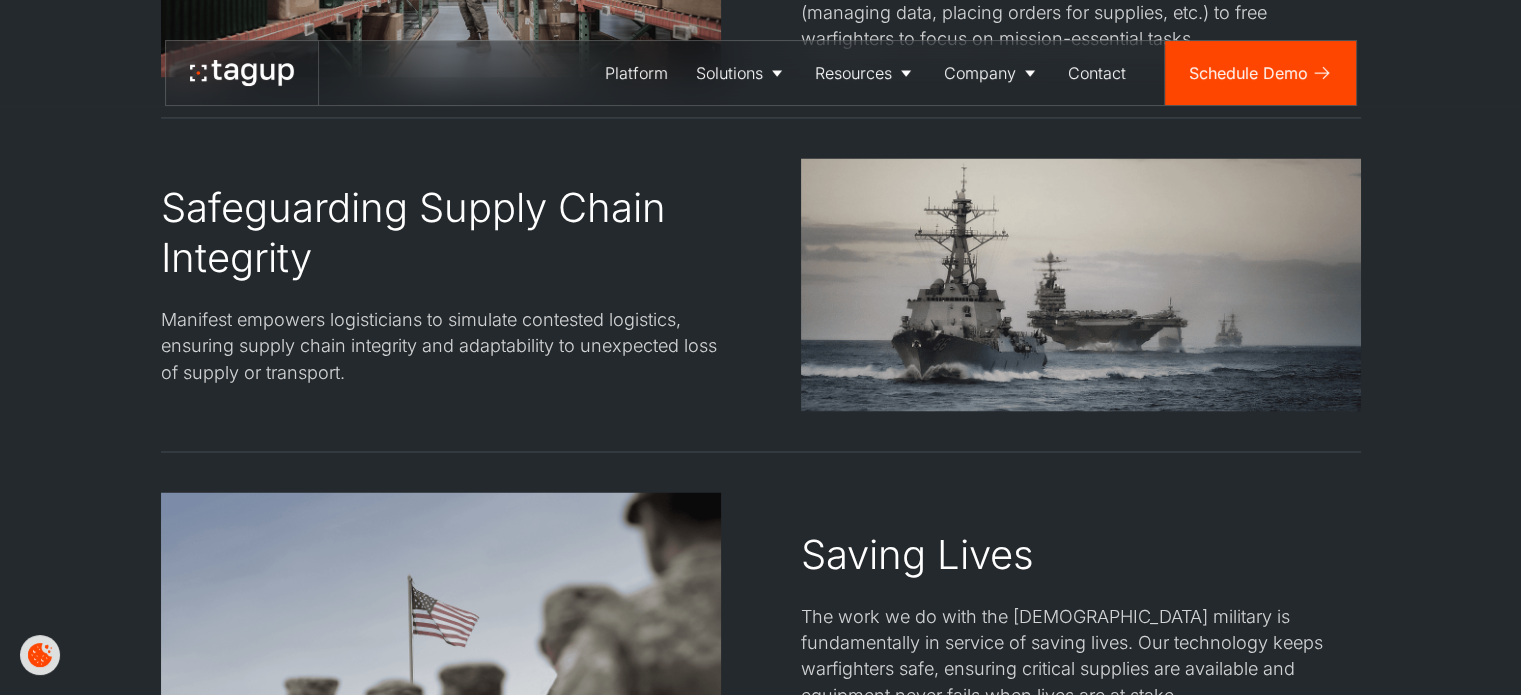 click on "IMPACT Empowering Decisive Action Where it Matters Most Reducing Costs and Waste Manifest right-sizes inventory to prevent overstocking and waste, reducing purchasing costs by 20% and materiel handled by 40% without any negative impact on readiness. Improving Readiness and Availability Manifest increases readiness by 13% by aligning maintenance and supply actions to operational needs, ensuring mission-critical resources and equipment are available exactly where and when they’re needed. Enhancing Logistician Productivity Manifest minimizes staff time on manual logistics workflows (managing data, placing orders for supplies, etc.) to free warfighters to focus on mission-essential tasks. Safeguarding Supply Chain Integrity Manifest empowers logisticians to simulate contested logistics, ensuring supply chain integrity and adaptability to unexpected loss of supply or transport. Saving Lives" at bounding box center (760, -153) 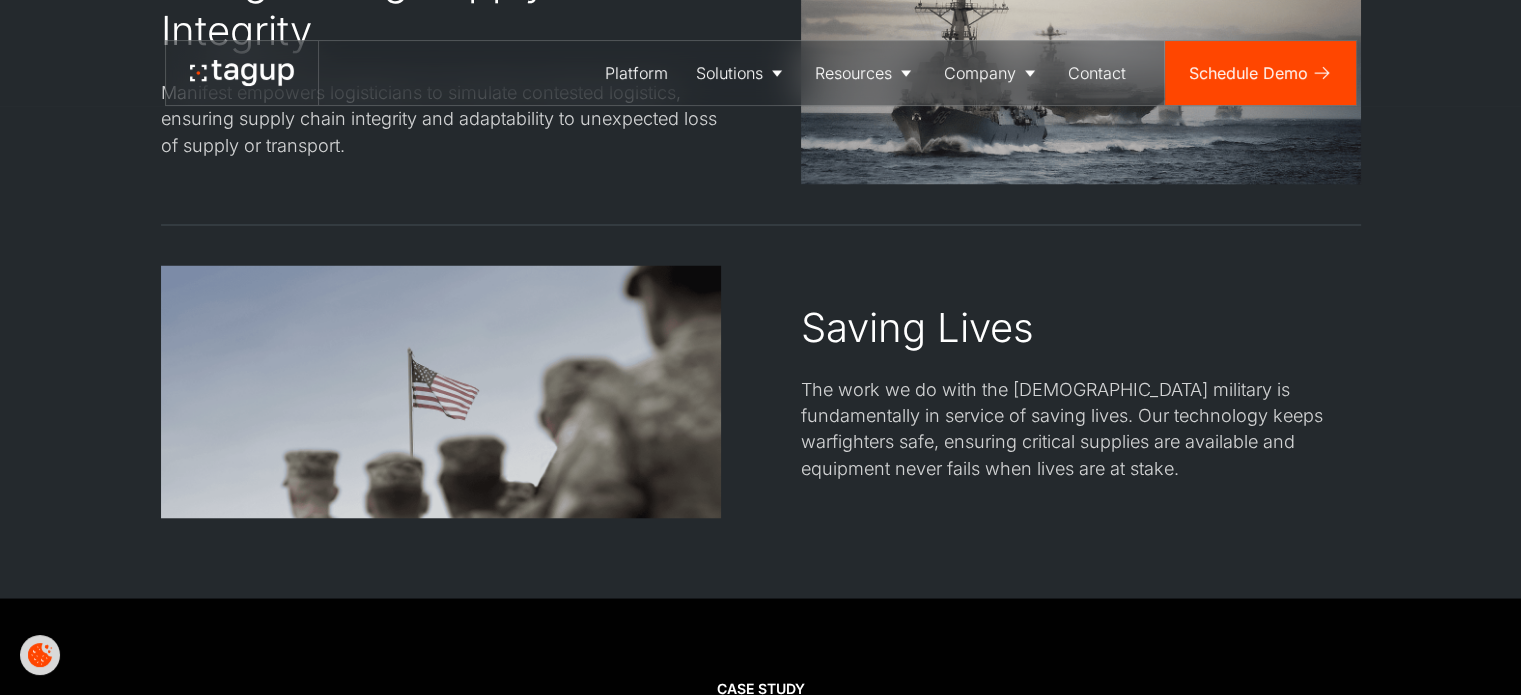 scroll, scrollTop: 3633, scrollLeft: 0, axis: vertical 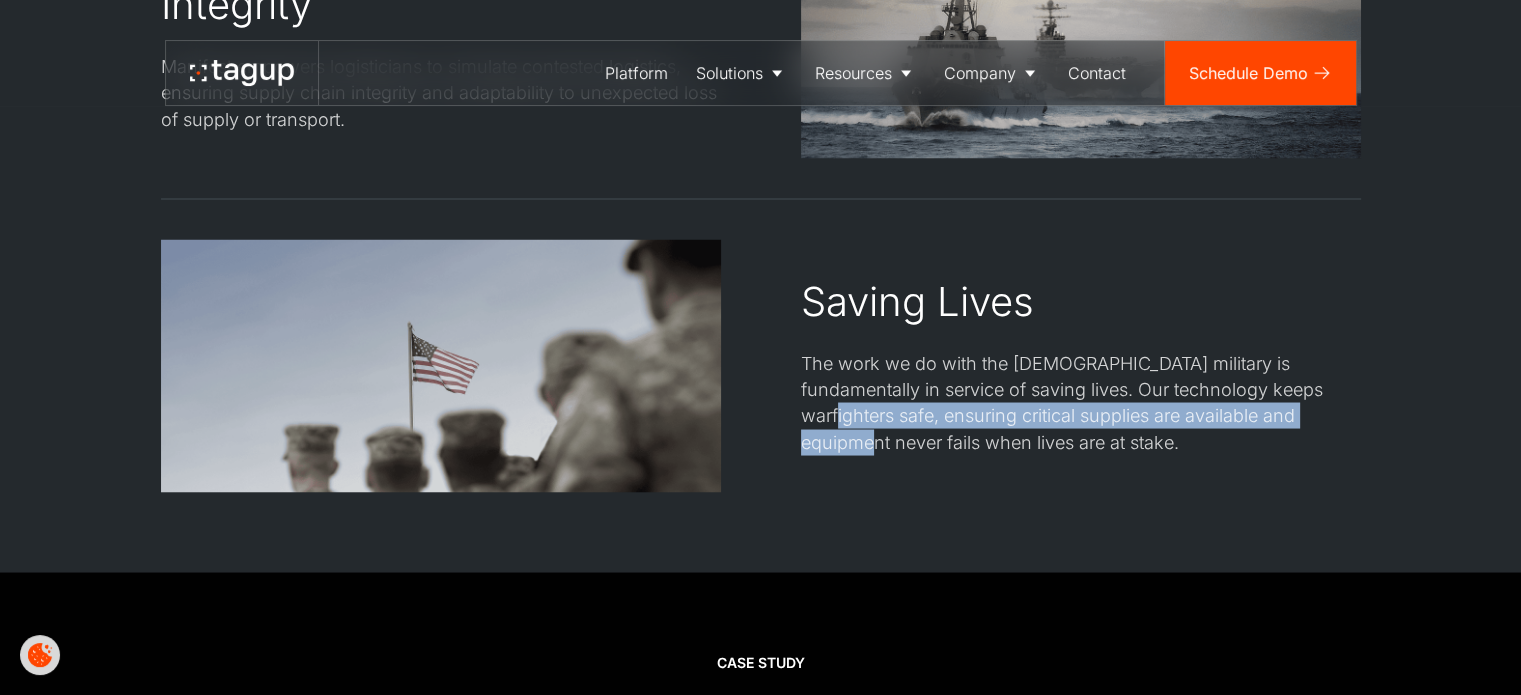 drag, startPoint x: 1268, startPoint y: 385, endPoint x: 1263, endPoint y: 408, distance: 23.537205 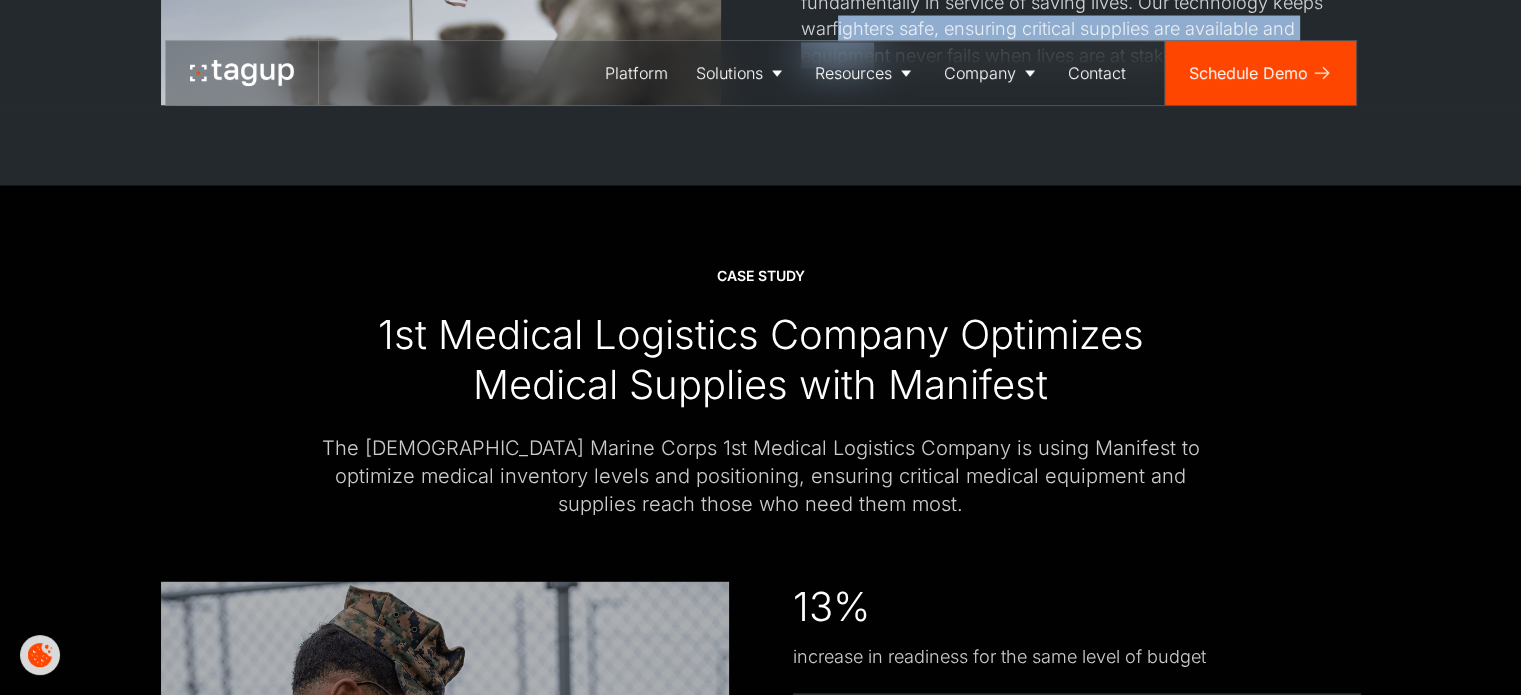 scroll, scrollTop: 4072, scrollLeft: 0, axis: vertical 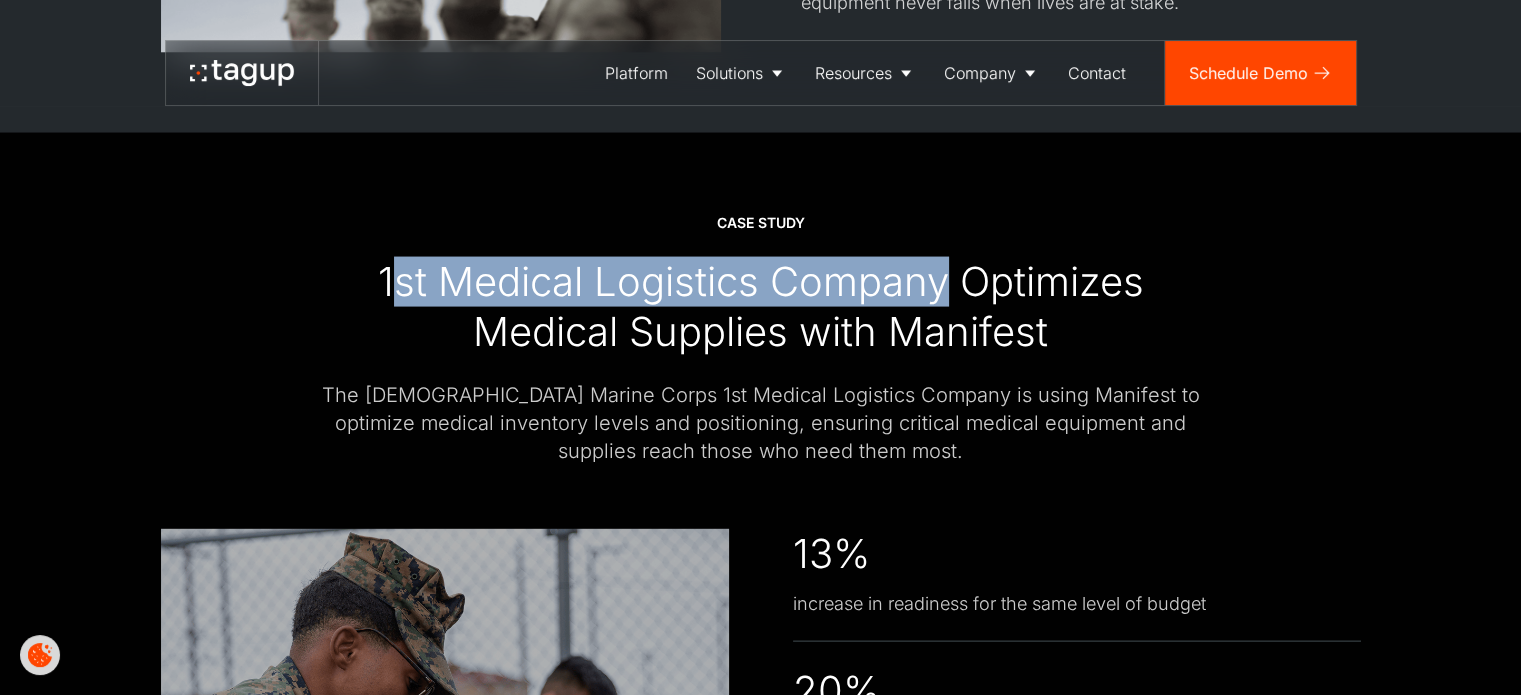 drag, startPoint x: 384, startPoint y: 277, endPoint x: 942, endPoint y: 281, distance: 558.01434 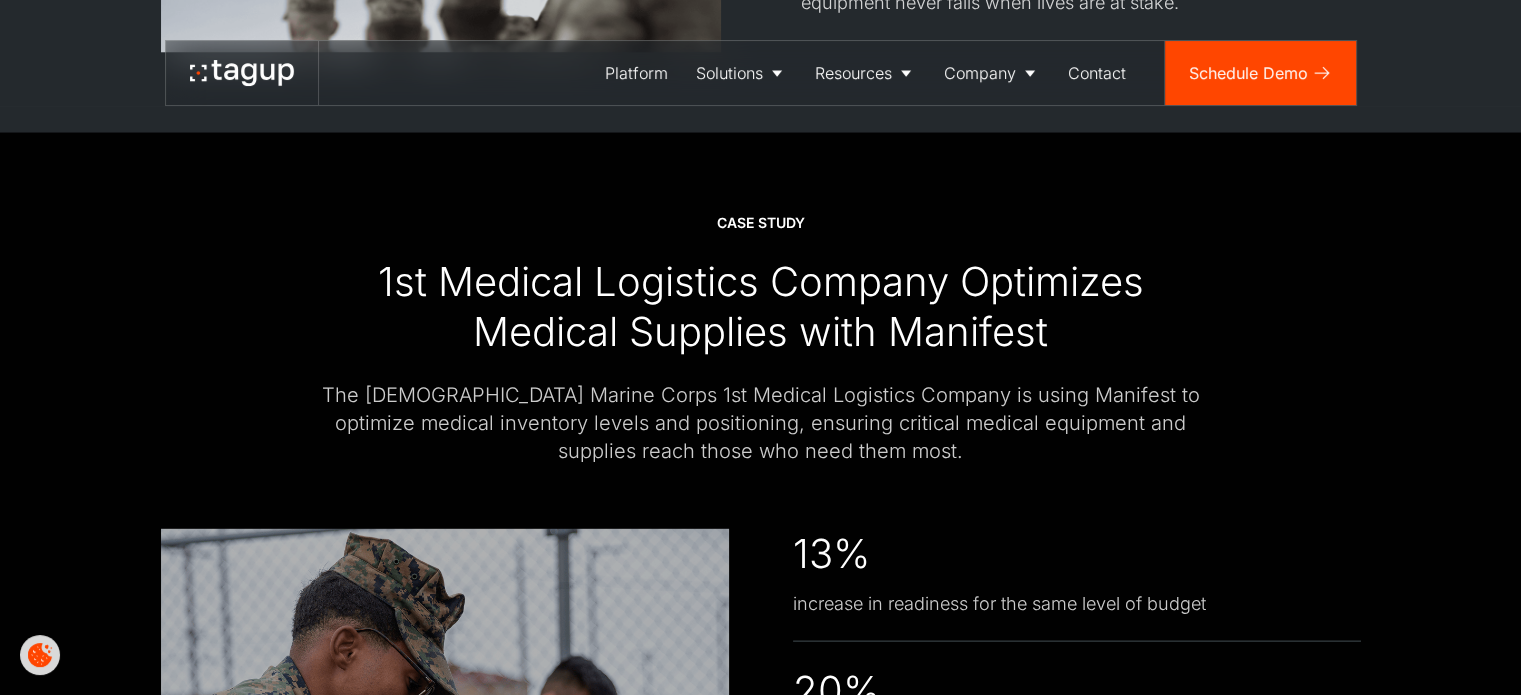 click on "1st Medical Logistics Company Optimizes Medical Supplies with Manifest" at bounding box center (761, 307) 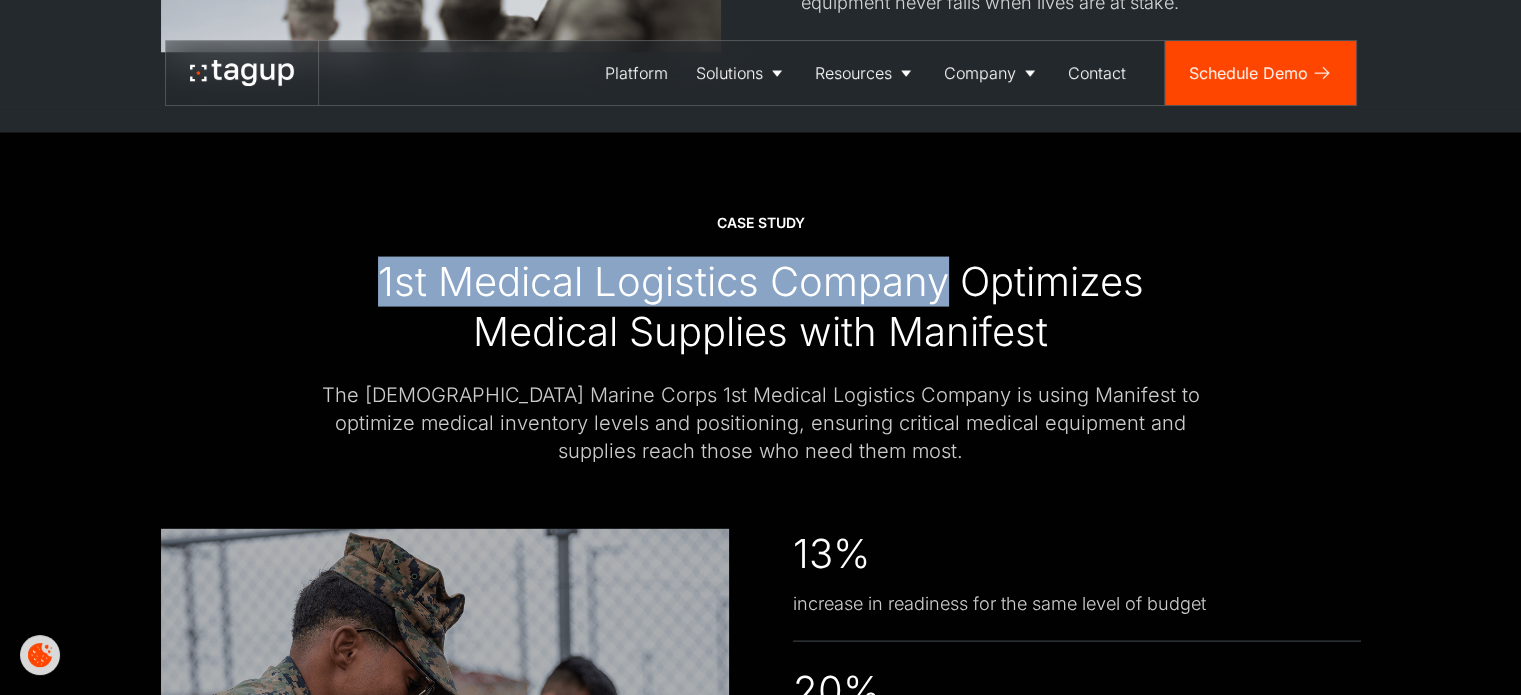 drag, startPoint x: 377, startPoint y: 277, endPoint x: 941, endPoint y: 288, distance: 564.10724 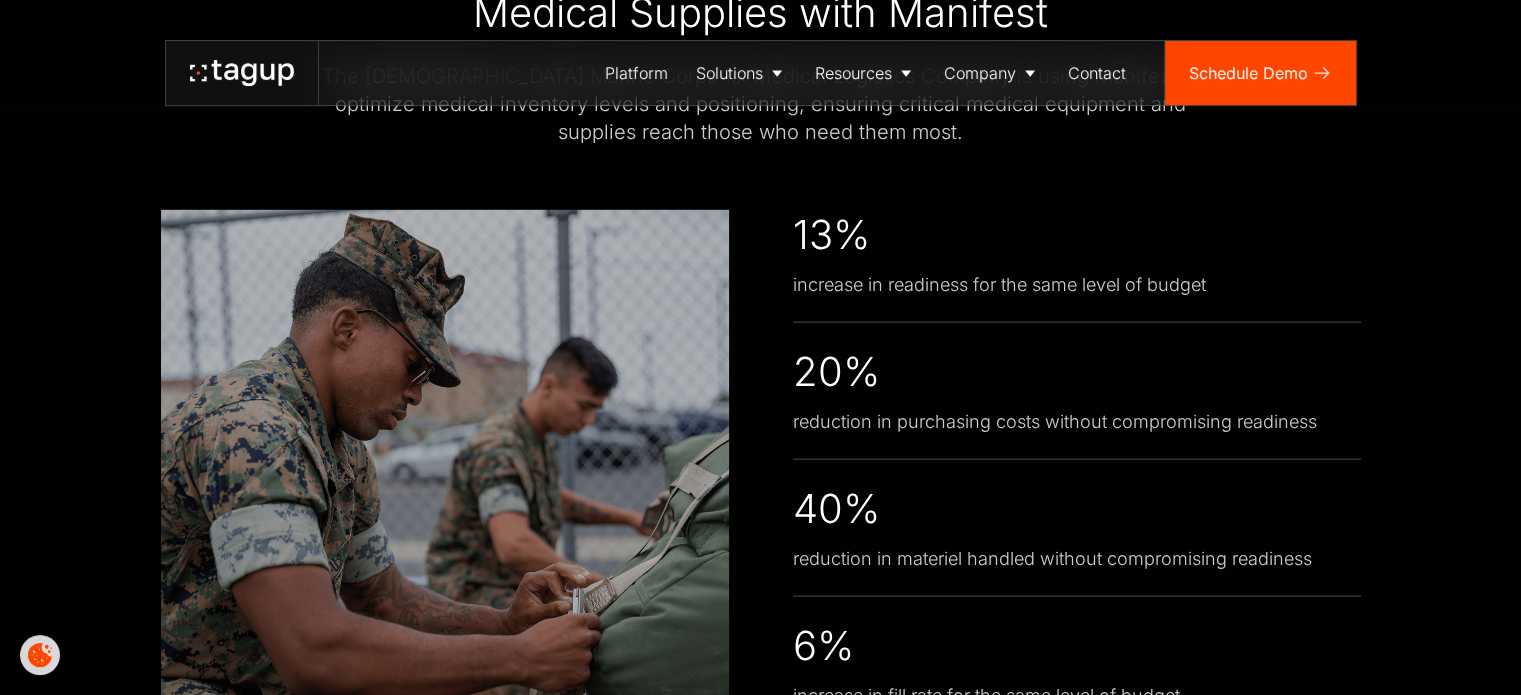 scroll, scrollTop: 4417, scrollLeft: 0, axis: vertical 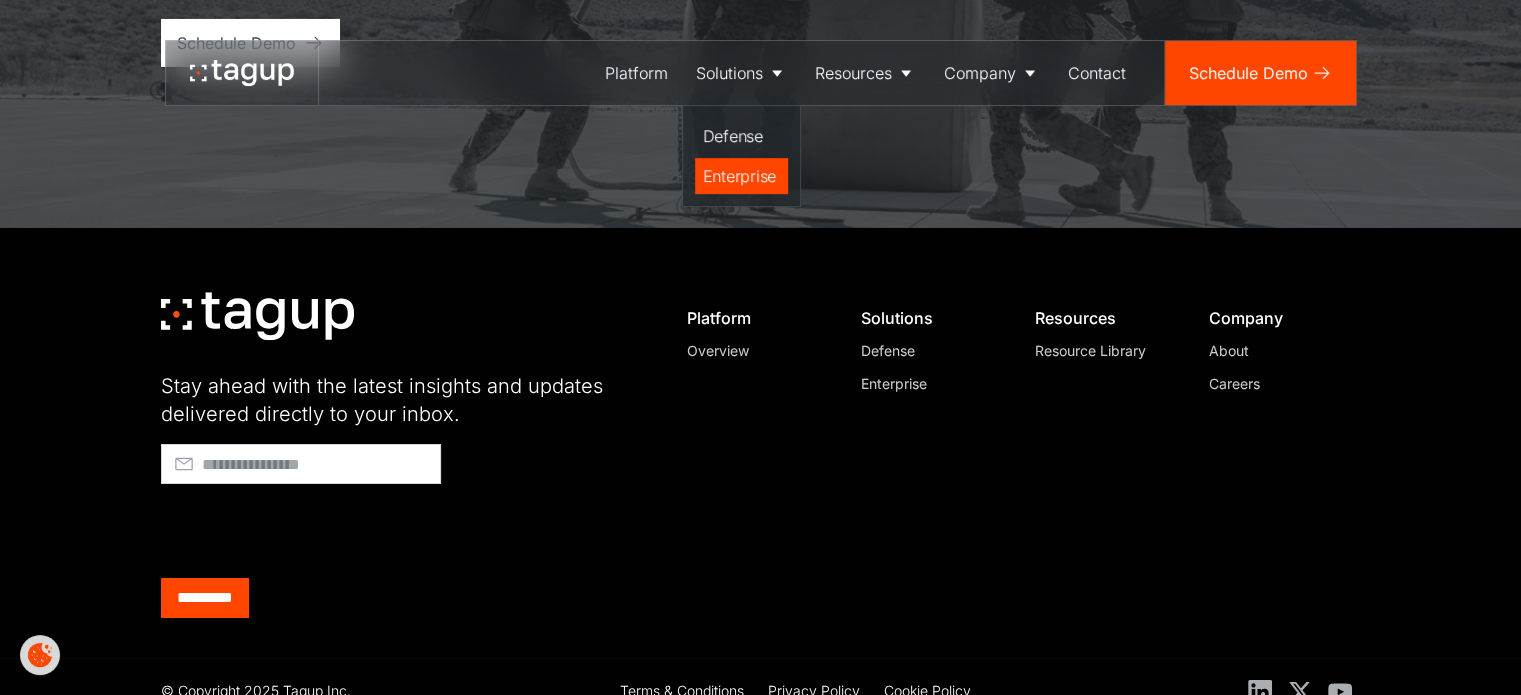click on "Enterprise" at bounding box center [741, 176] 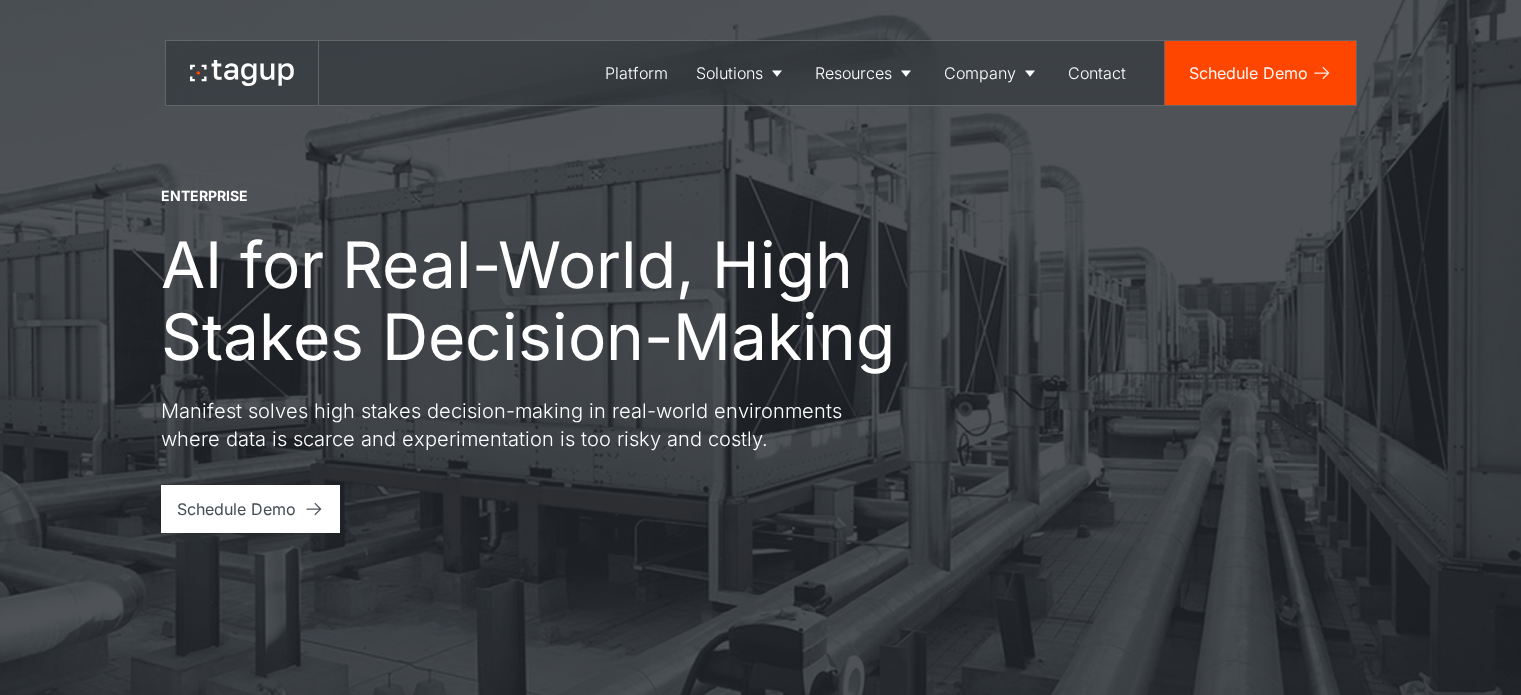 scroll, scrollTop: 0, scrollLeft: 0, axis: both 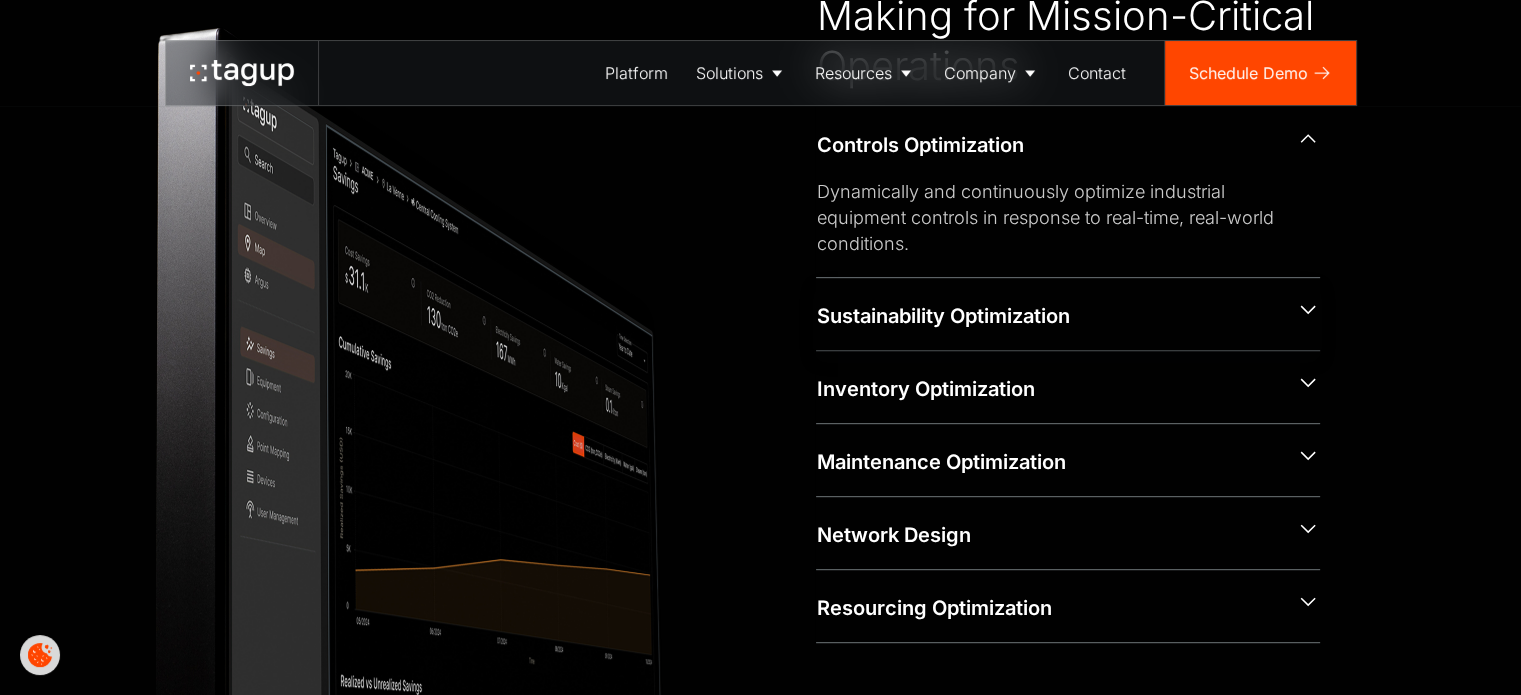 click 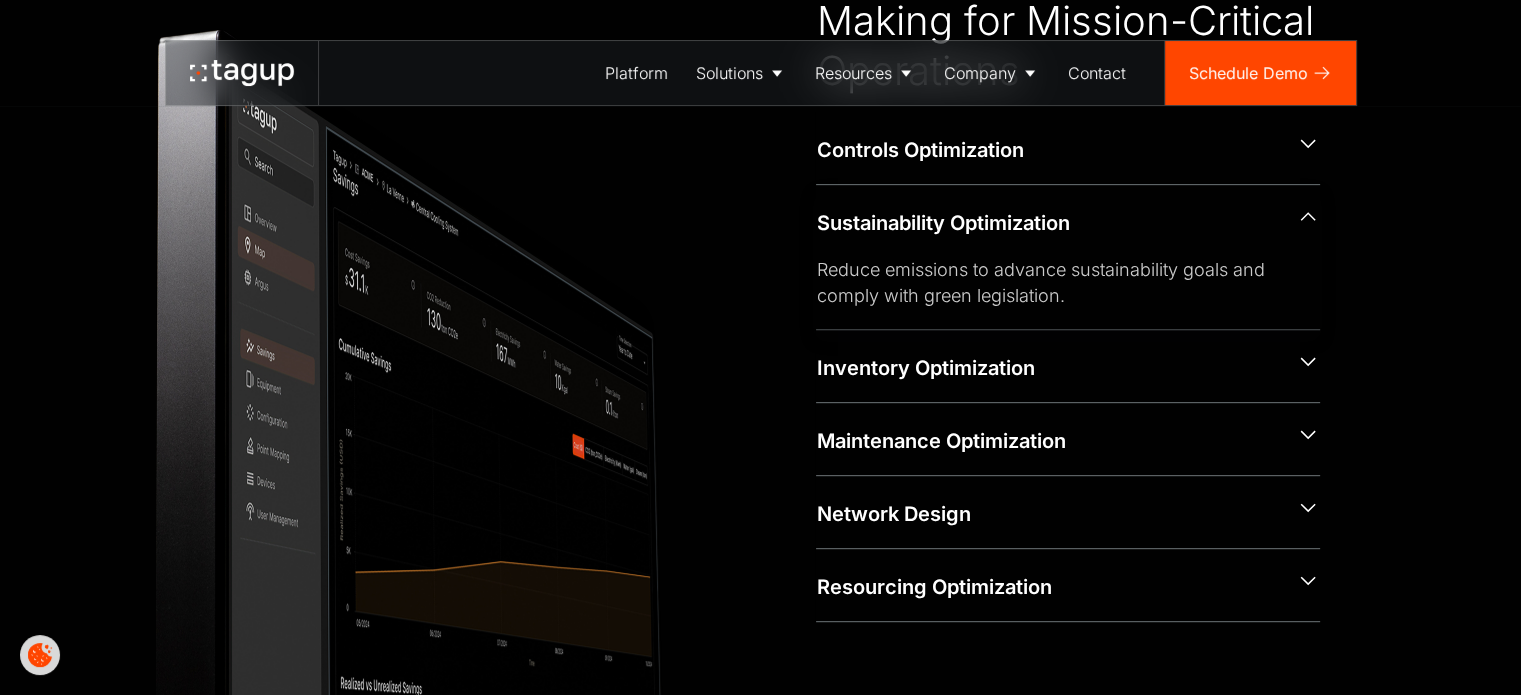 scroll, scrollTop: 876, scrollLeft: 0, axis: vertical 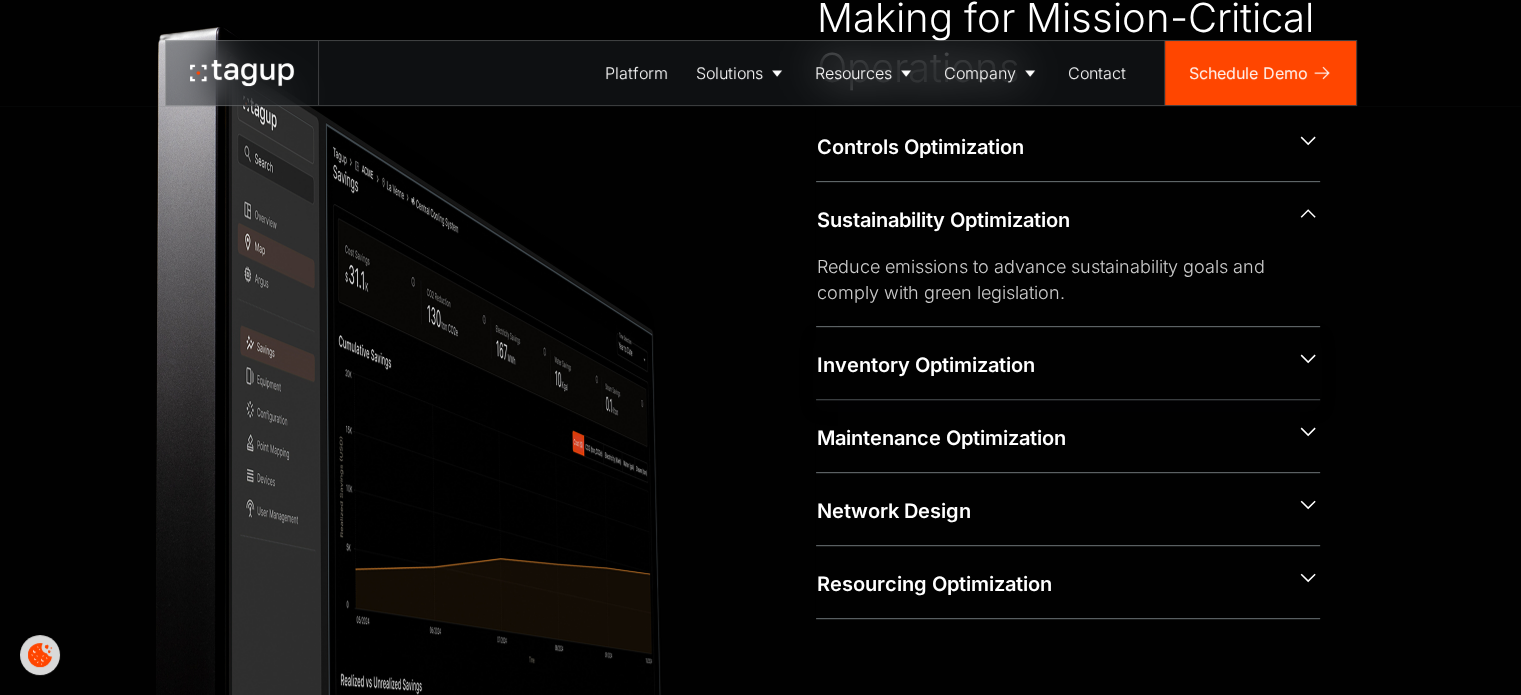 click 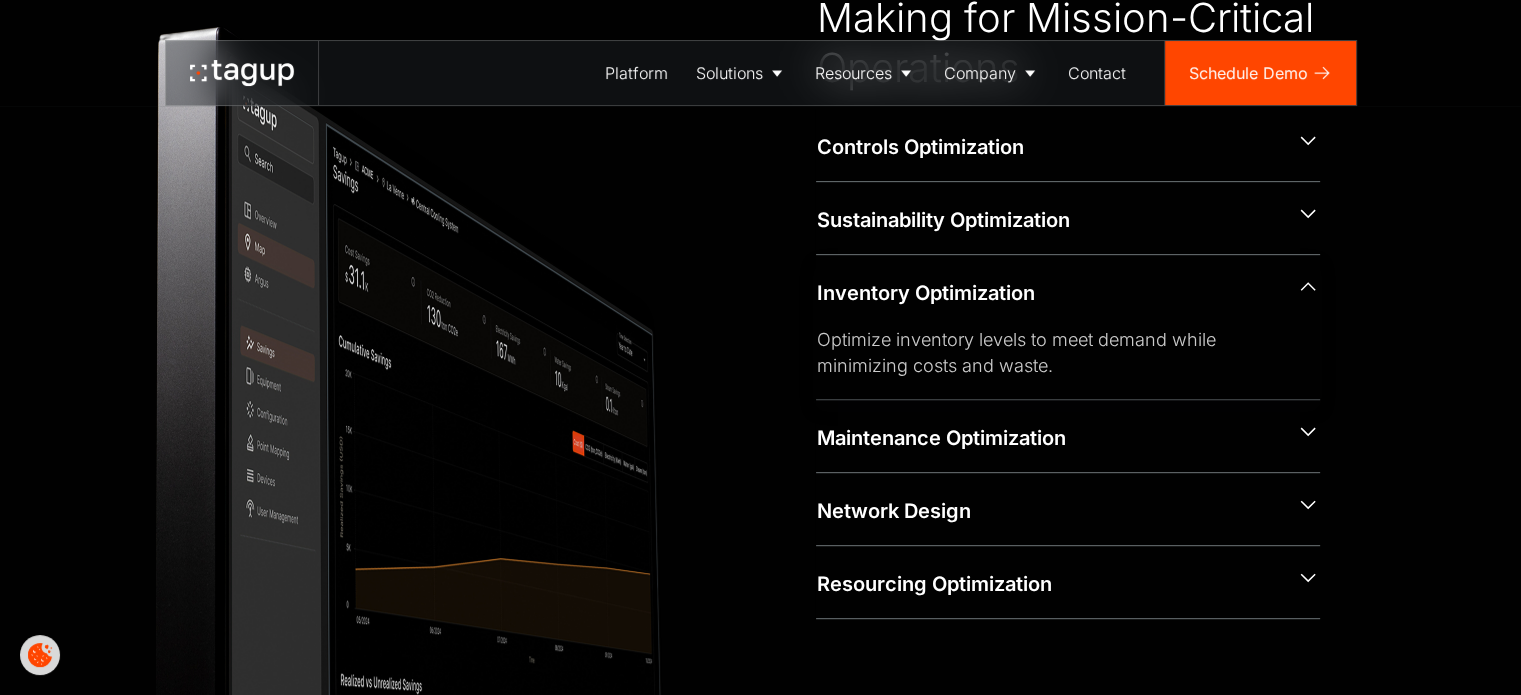 scroll, scrollTop: 876, scrollLeft: 0, axis: vertical 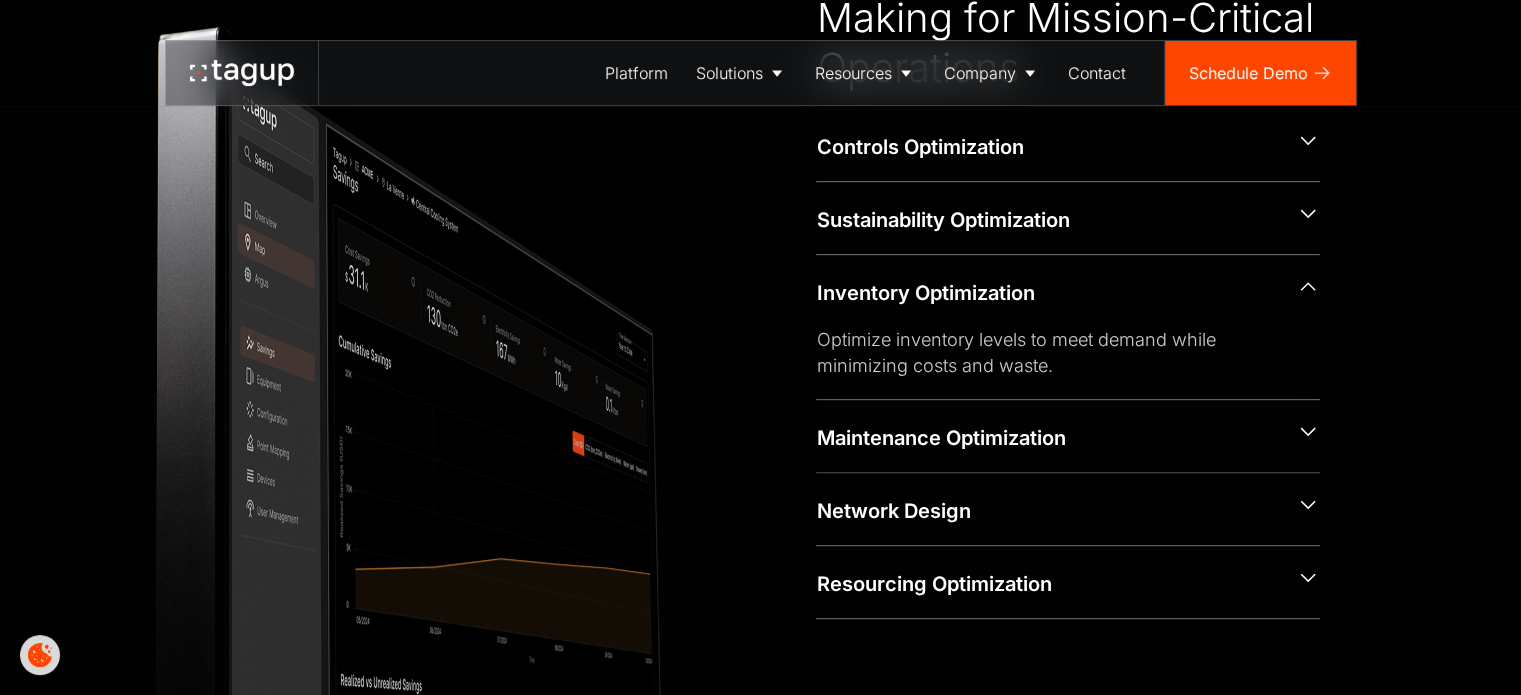 click 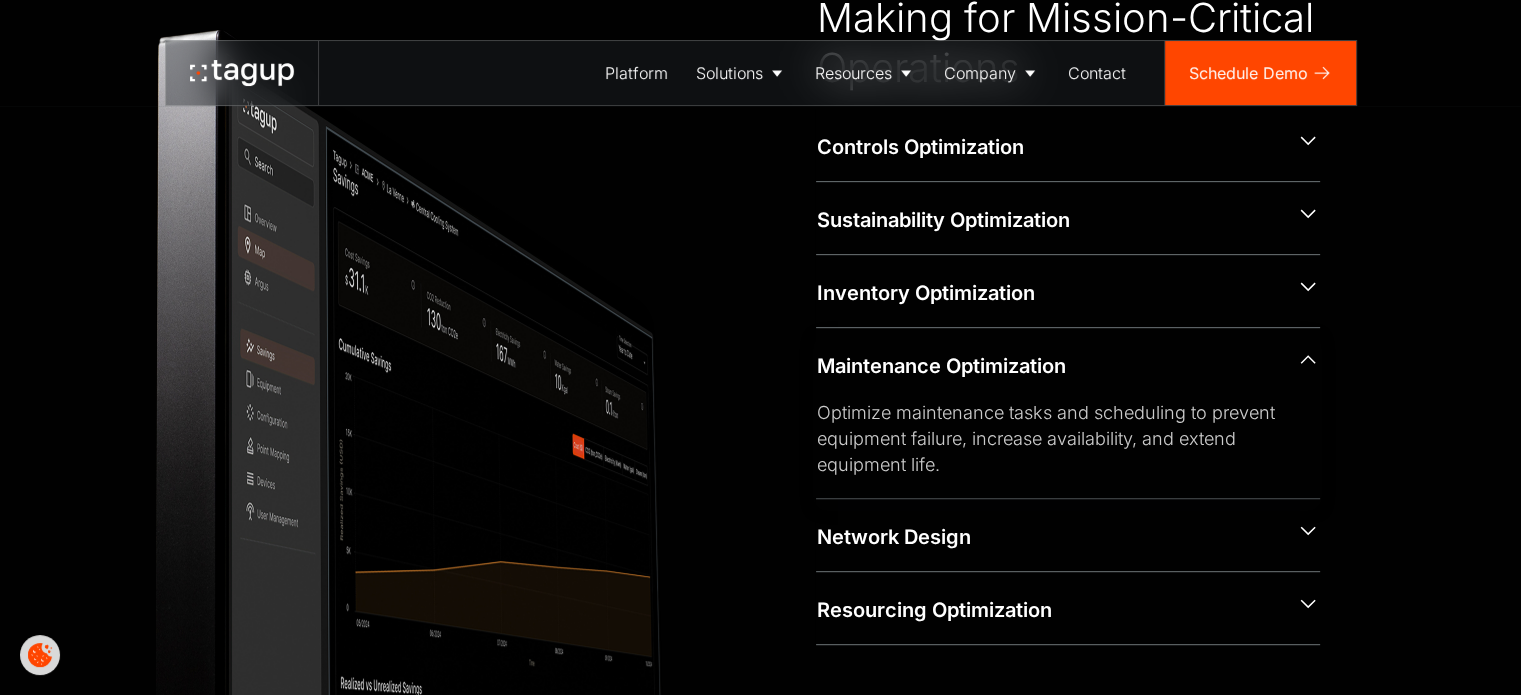 scroll, scrollTop: 878, scrollLeft: 0, axis: vertical 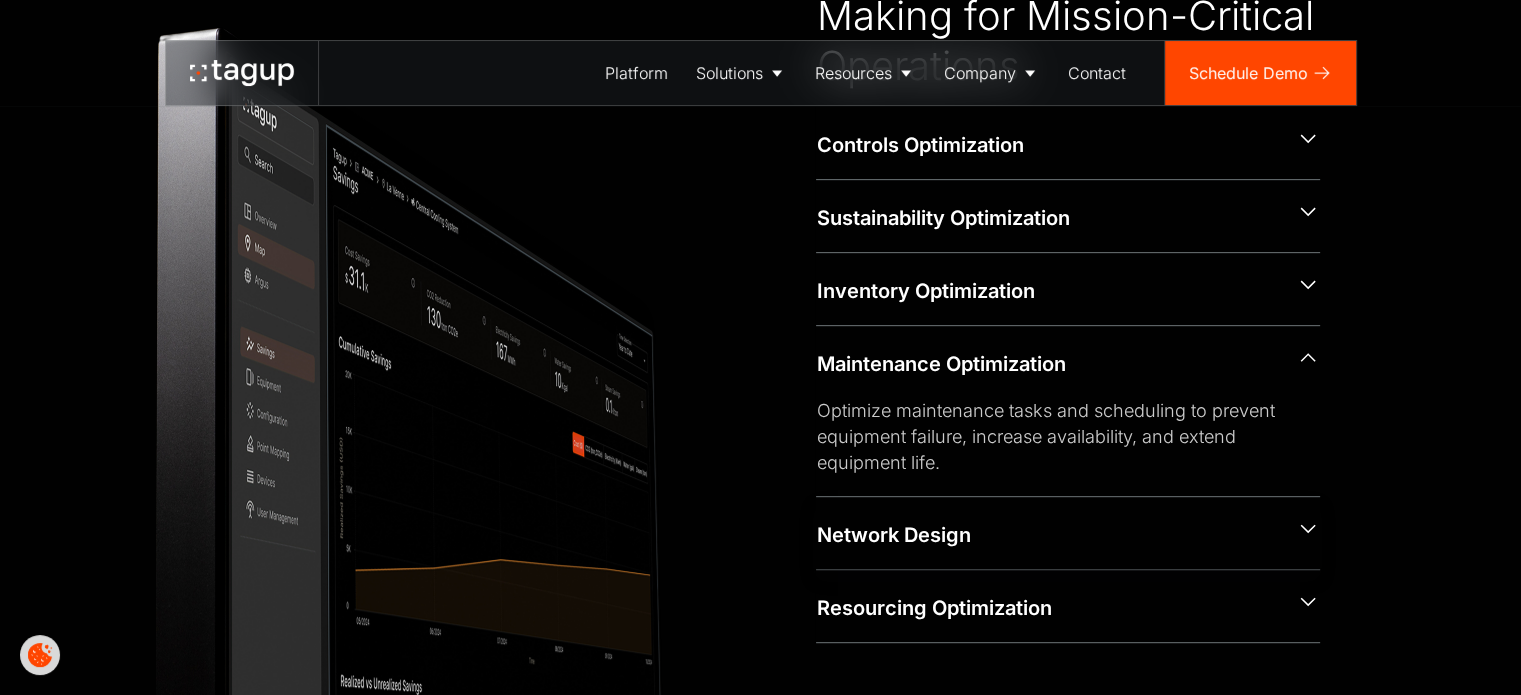 click 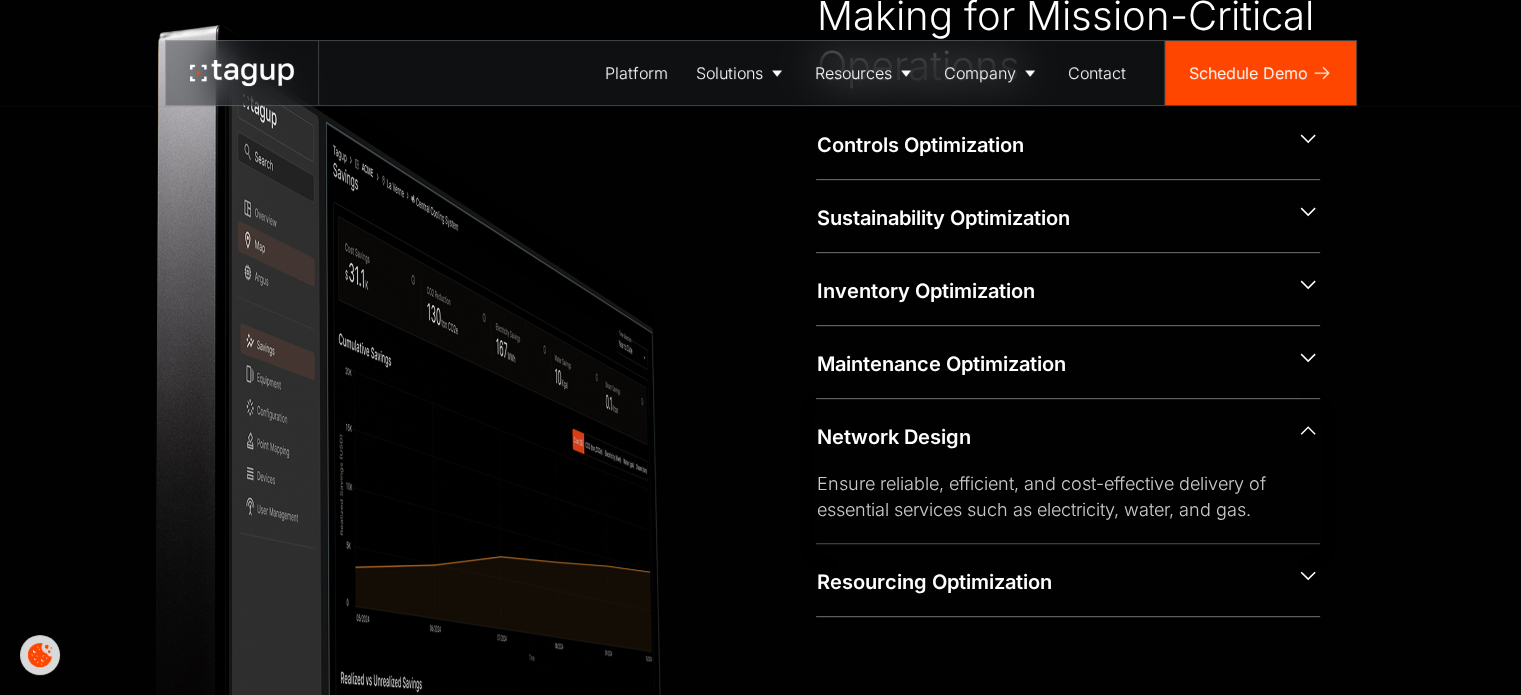 scroll, scrollTop: 876, scrollLeft: 0, axis: vertical 